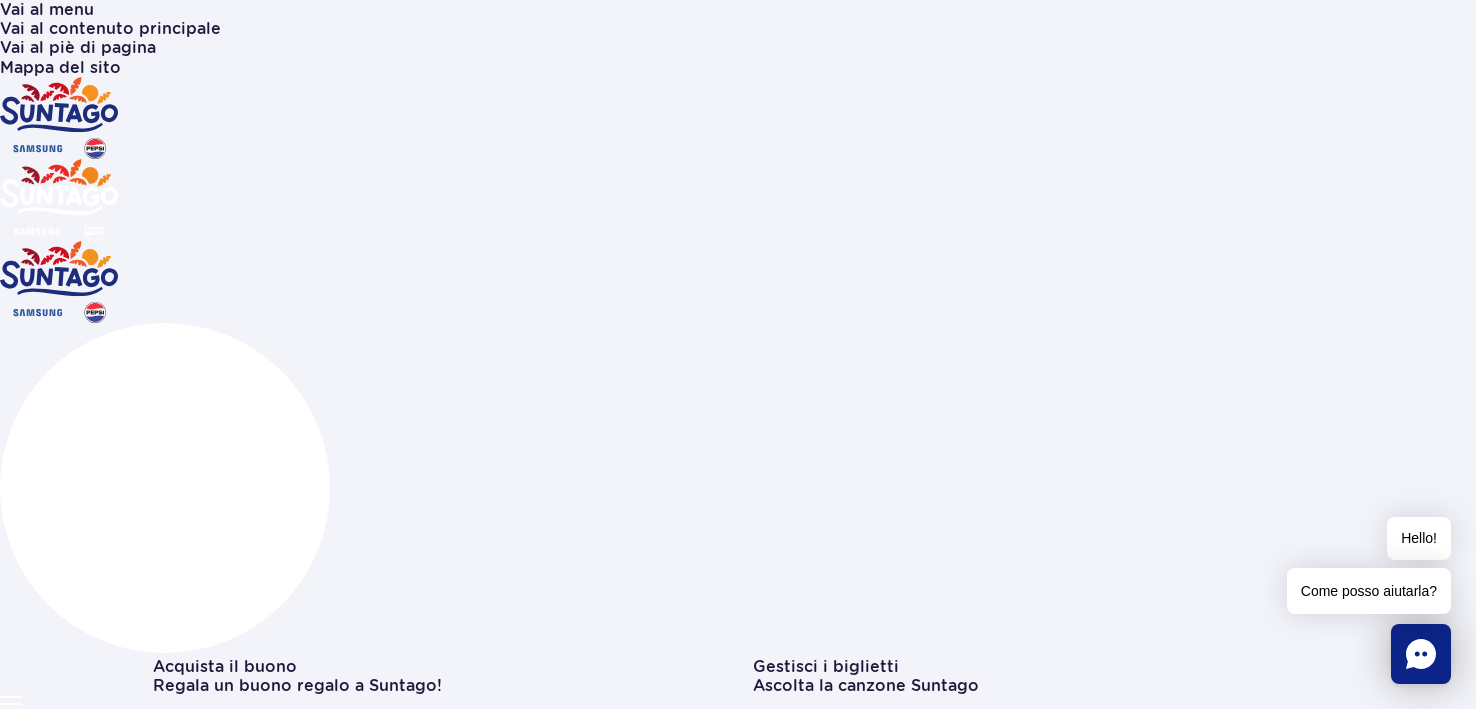 scroll, scrollTop: 39, scrollLeft: 0, axis: vertical 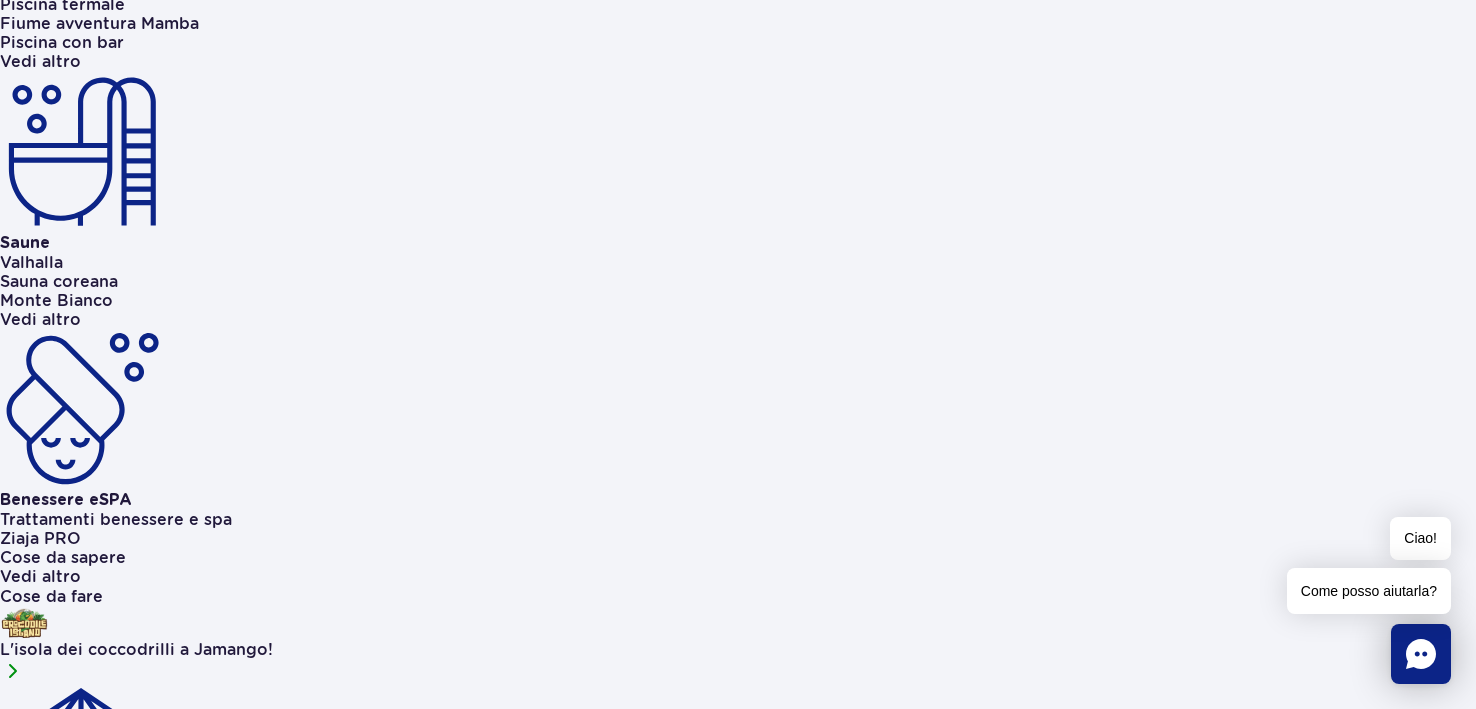 click at bounding box center [153, 14770] 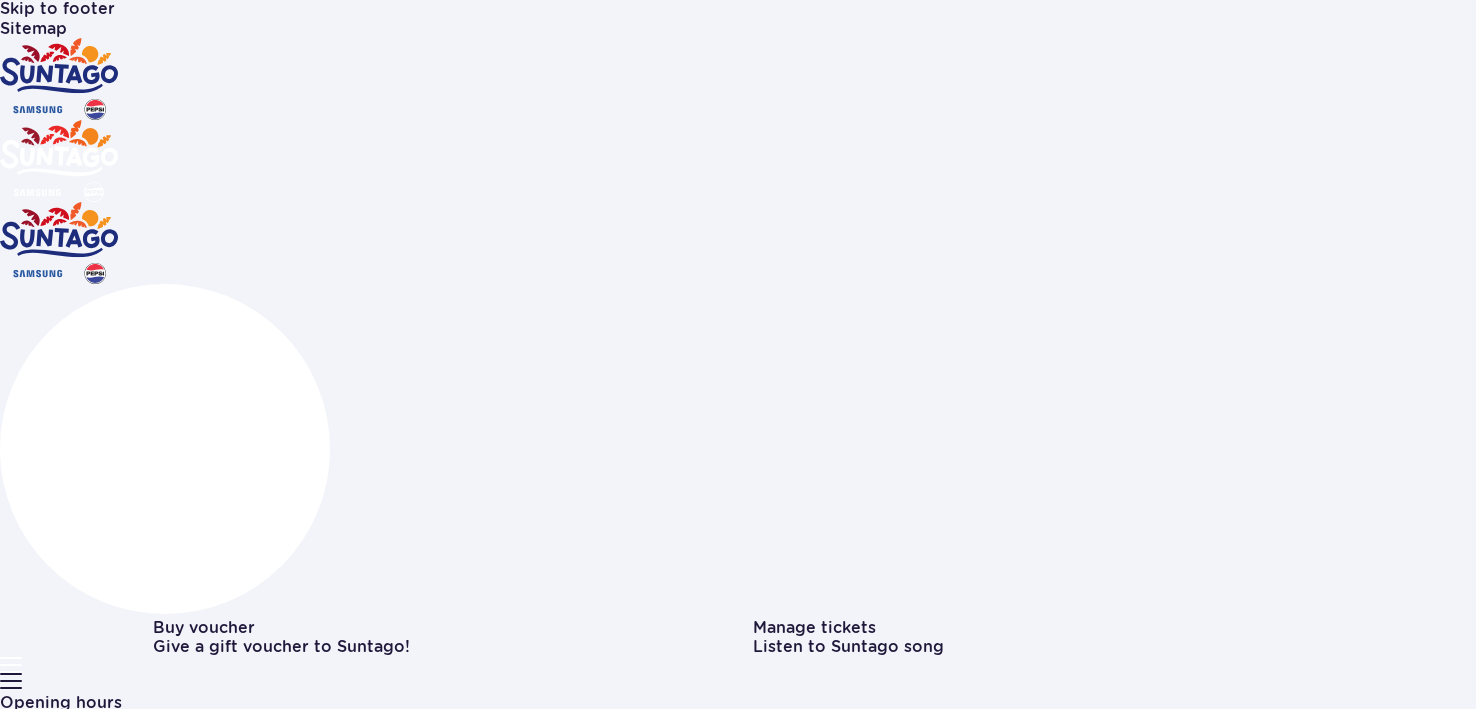 scroll, scrollTop: 319, scrollLeft: 0, axis: vertical 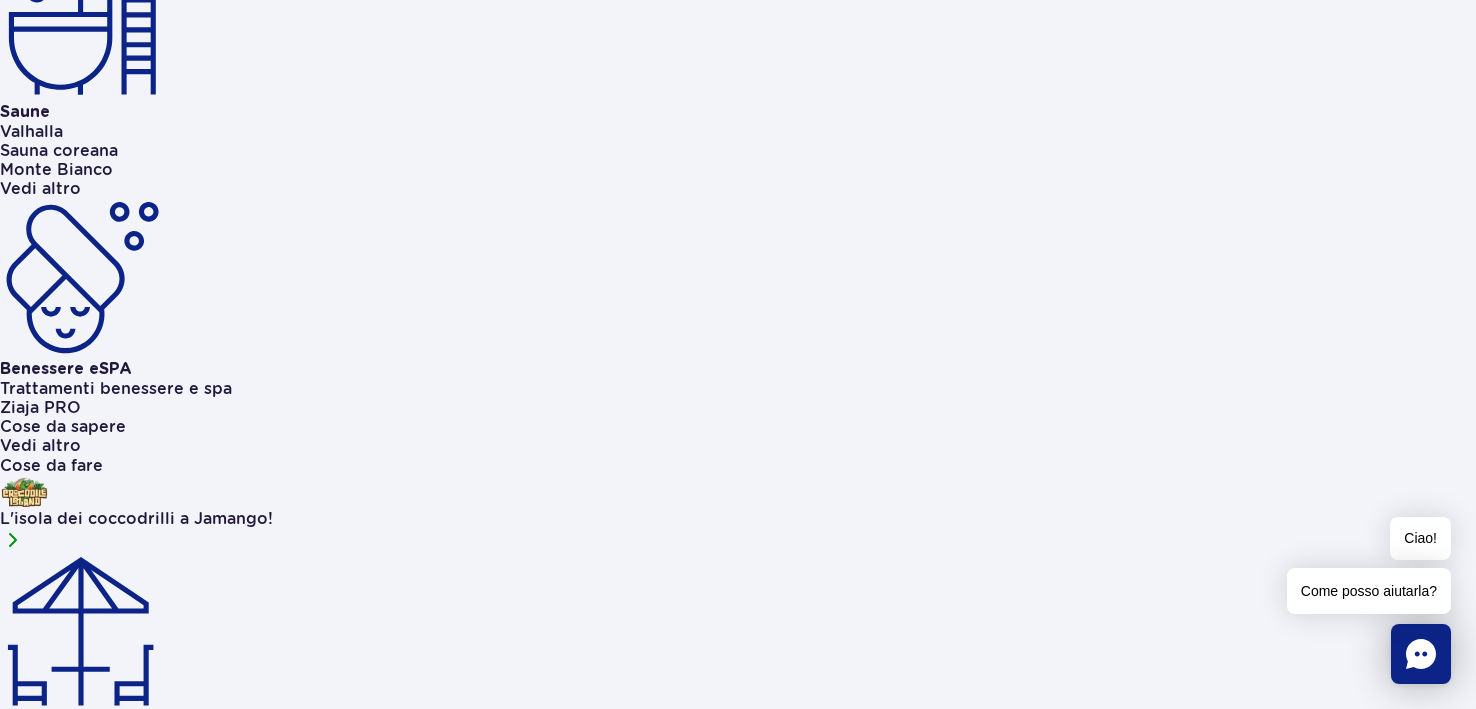 click at bounding box center (153, 14601) 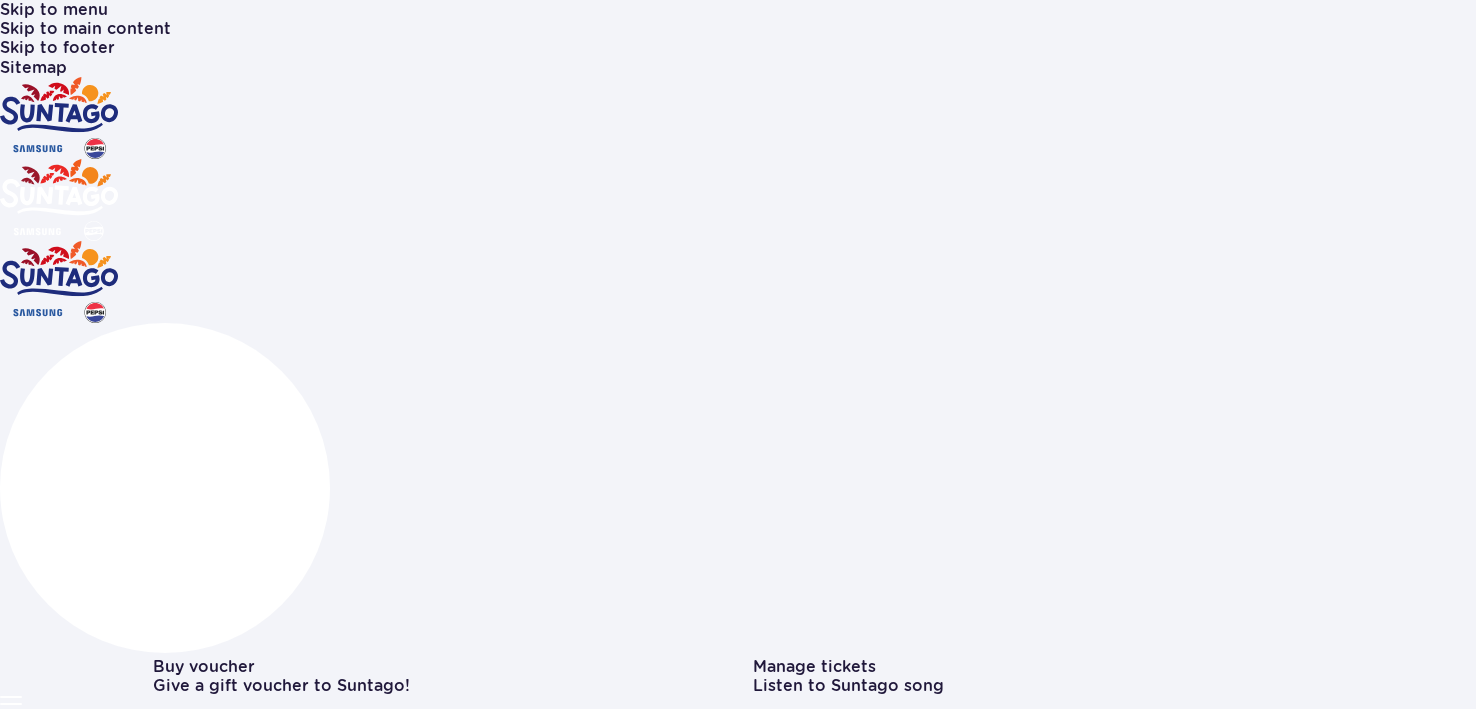 scroll, scrollTop: 0, scrollLeft: 0, axis: both 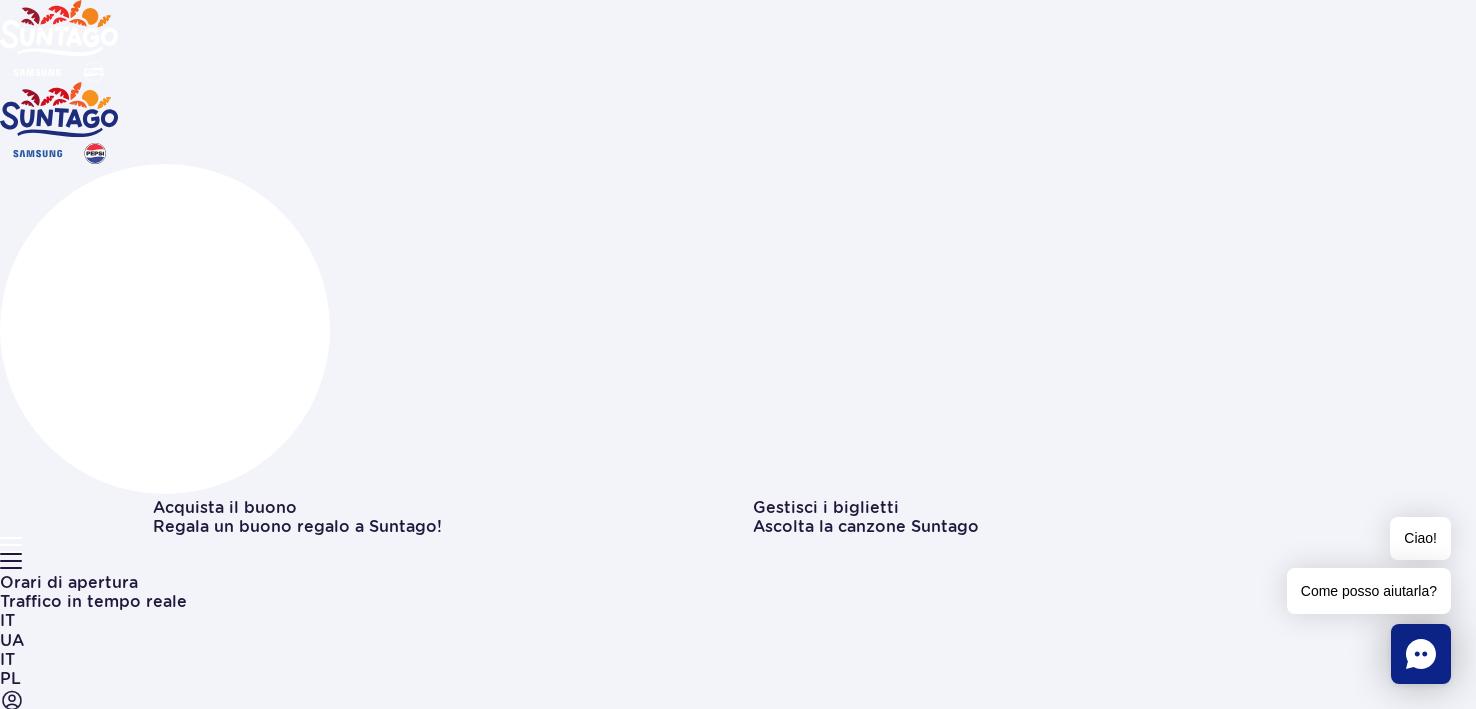 click at bounding box center (153, 13344) 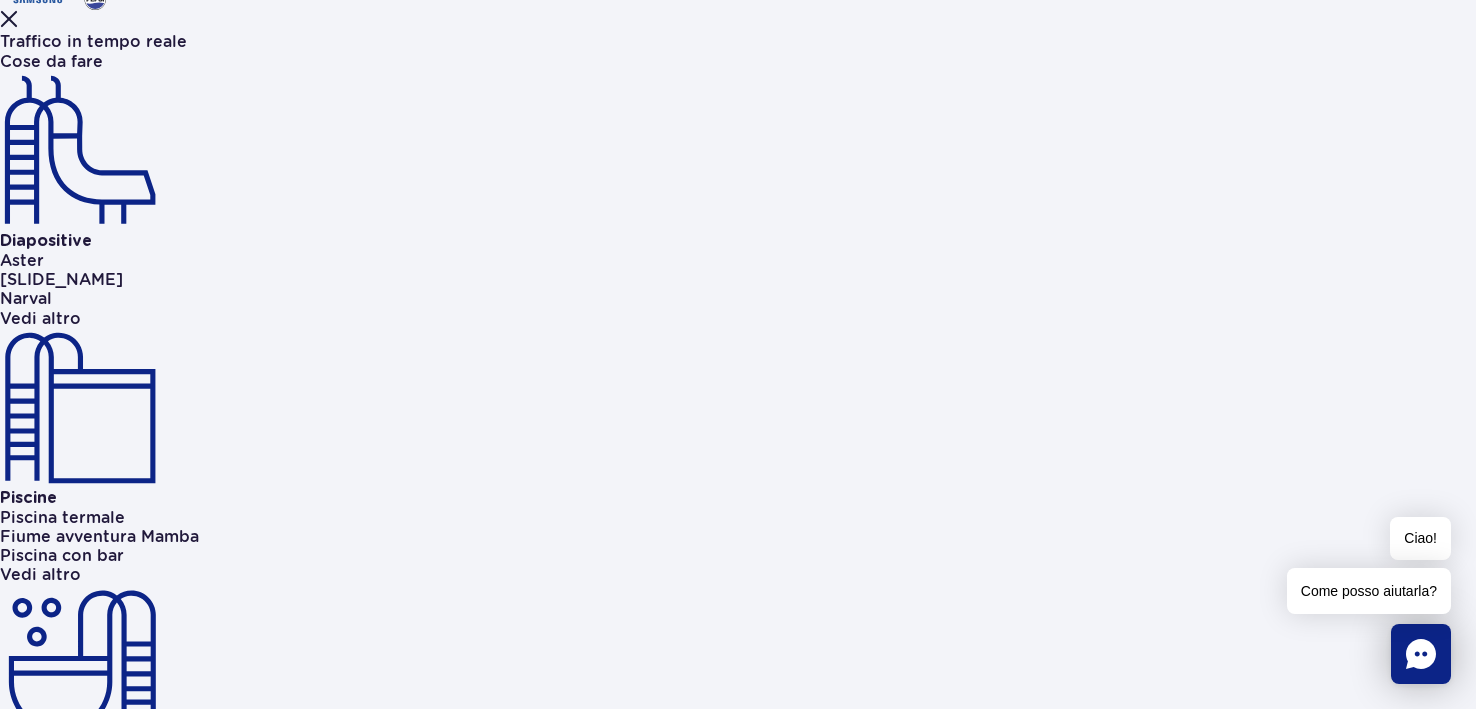 scroll, scrollTop: 1079, scrollLeft: 0, axis: vertical 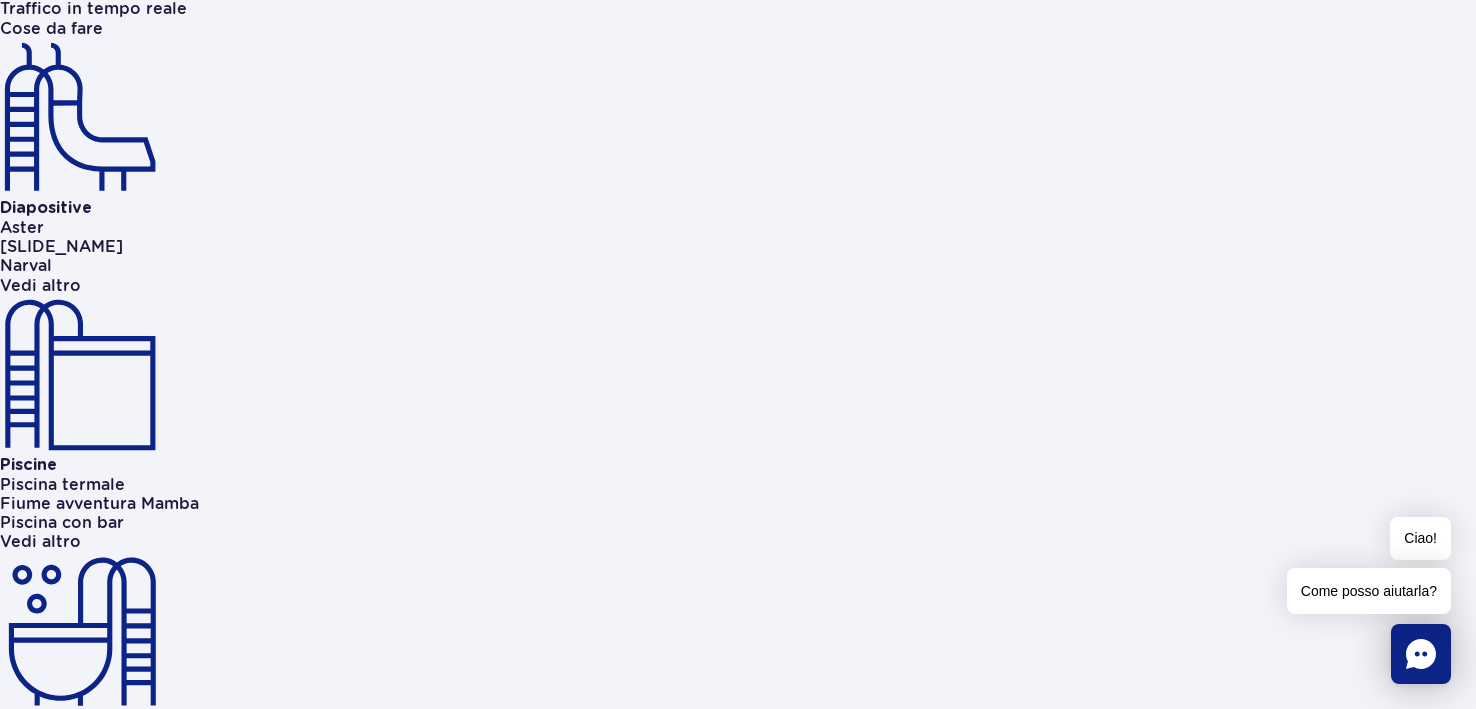click on "Vedi altro" at bounding box center [292, 15307] 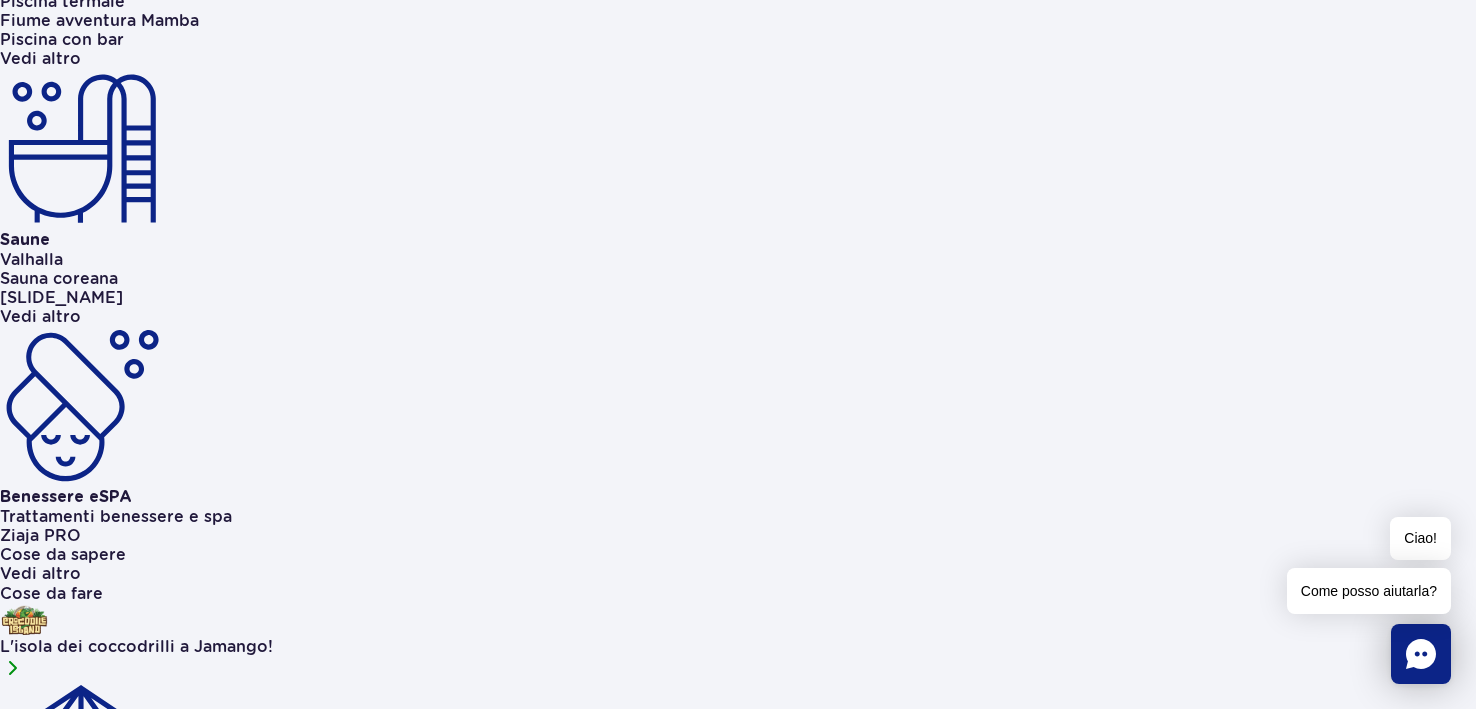 scroll, scrollTop: 1559, scrollLeft: 0, axis: vertical 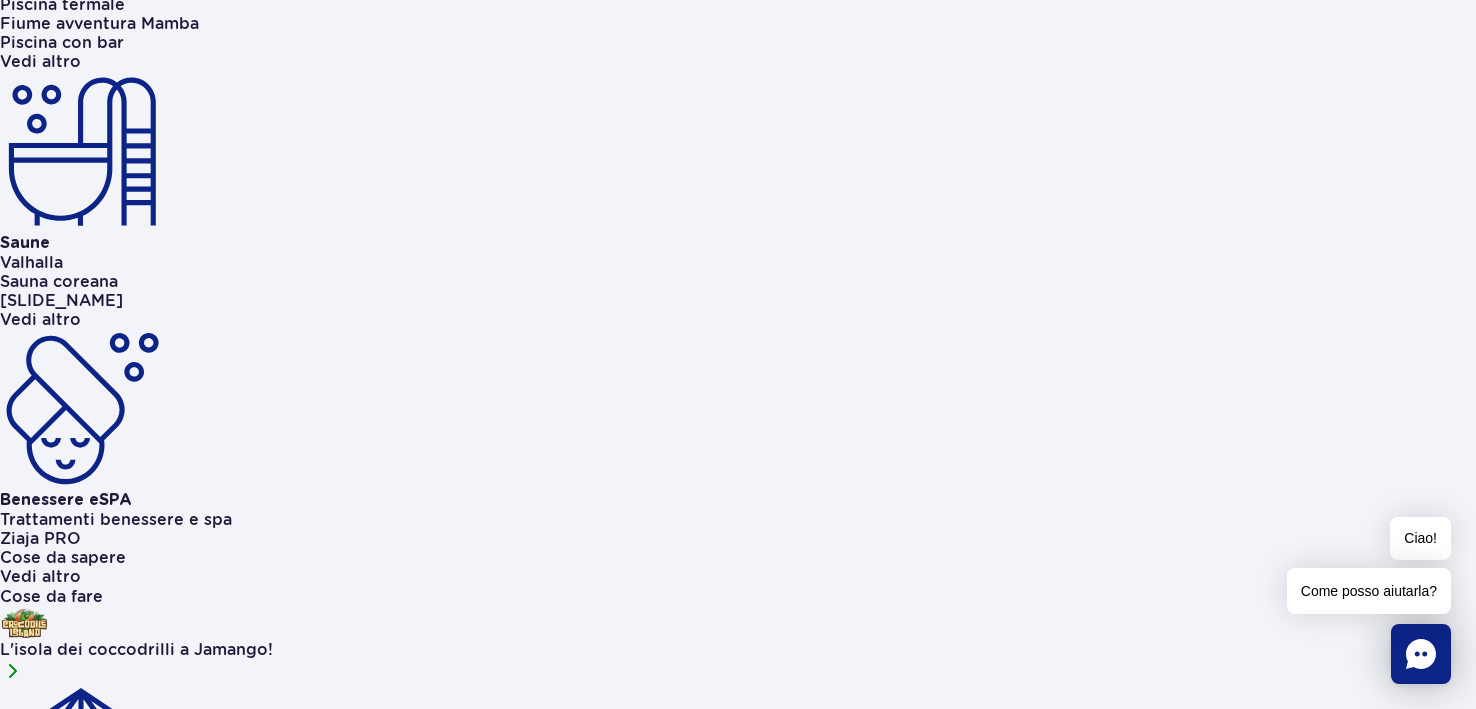 click at bounding box center [854, 18456] 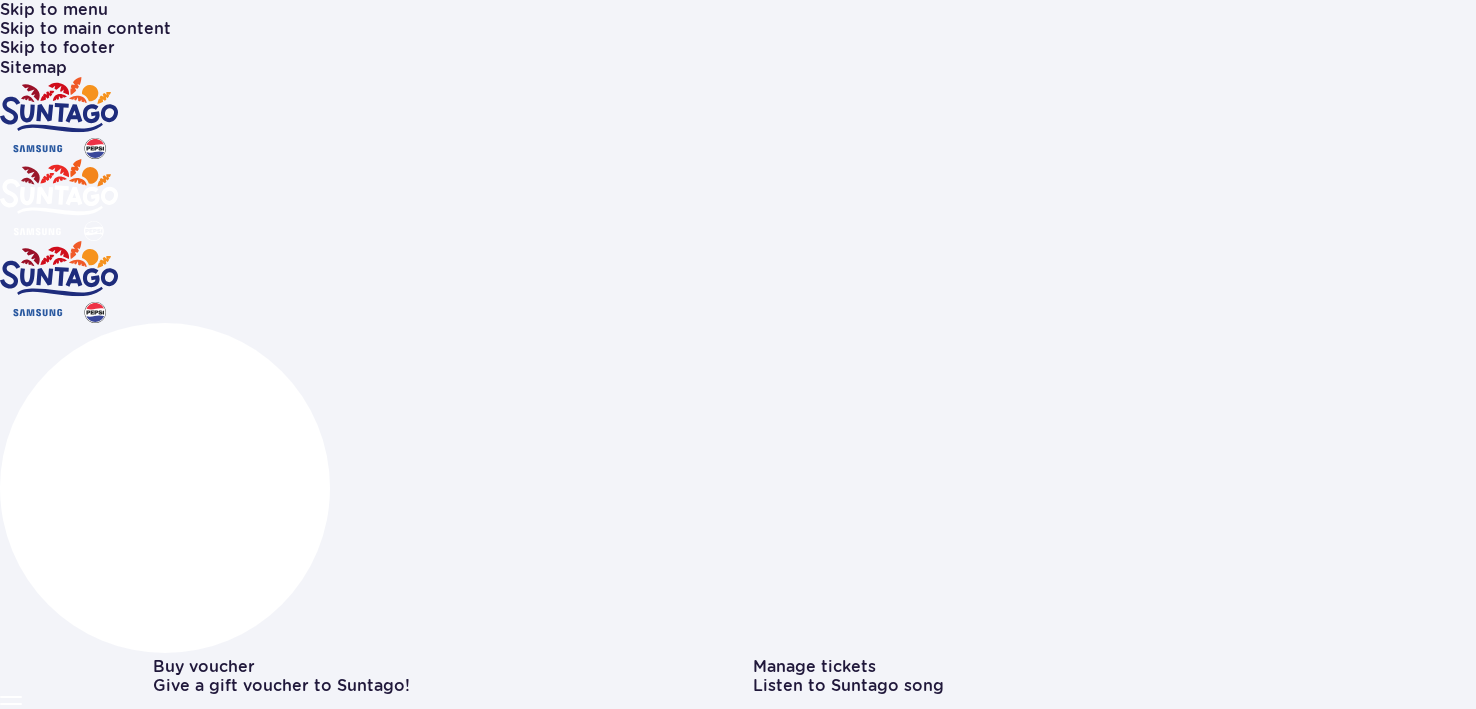 scroll, scrollTop: 0, scrollLeft: 0, axis: both 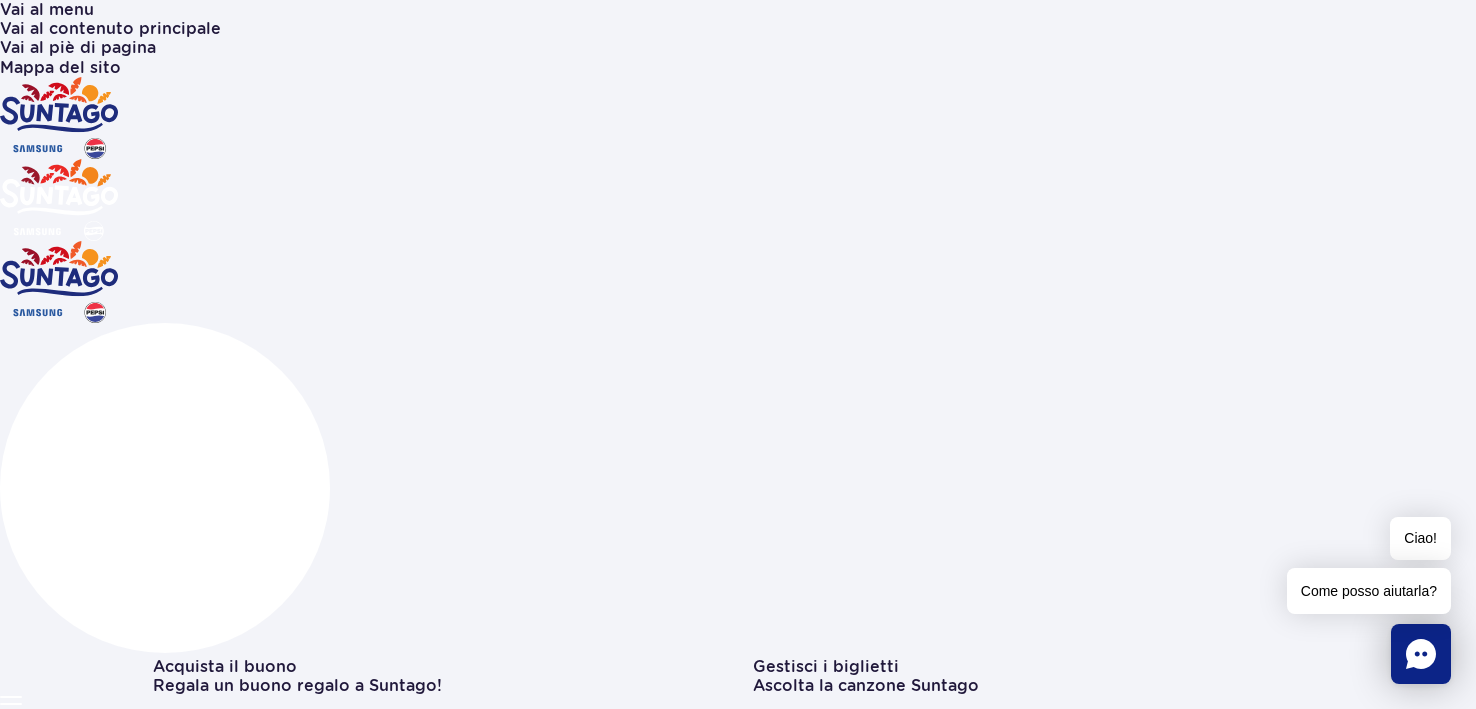 click at bounding box center (553, 11367) 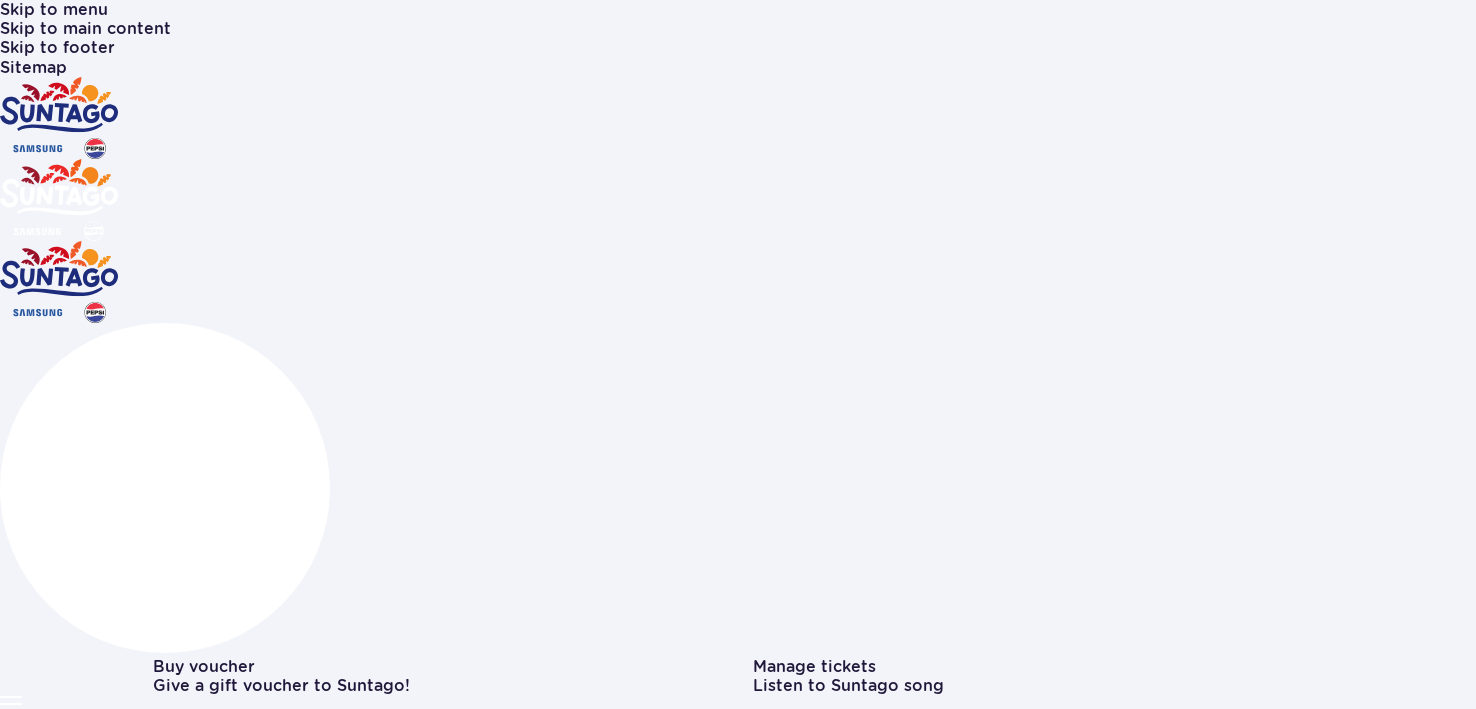 scroll, scrollTop: 0, scrollLeft: 0, axis: both 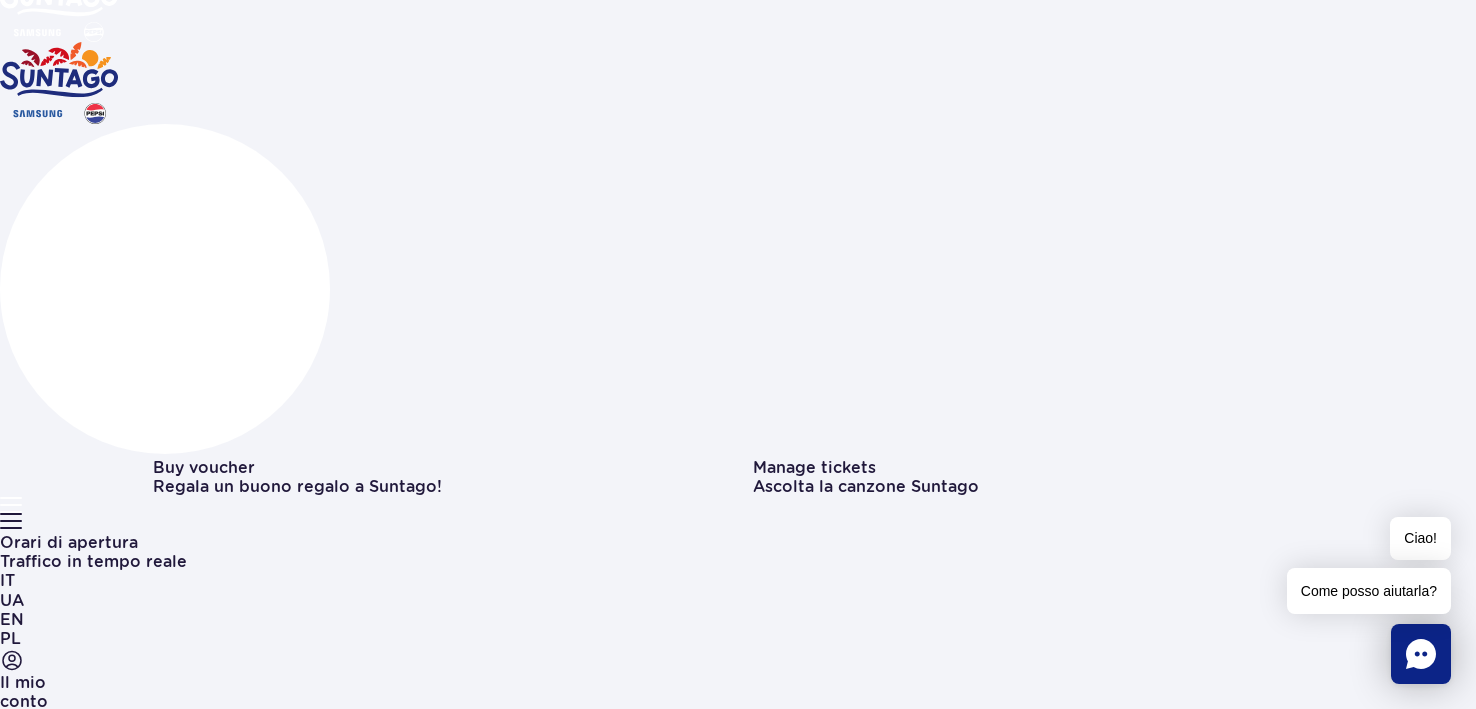 click at bounding box center [153, 14903] 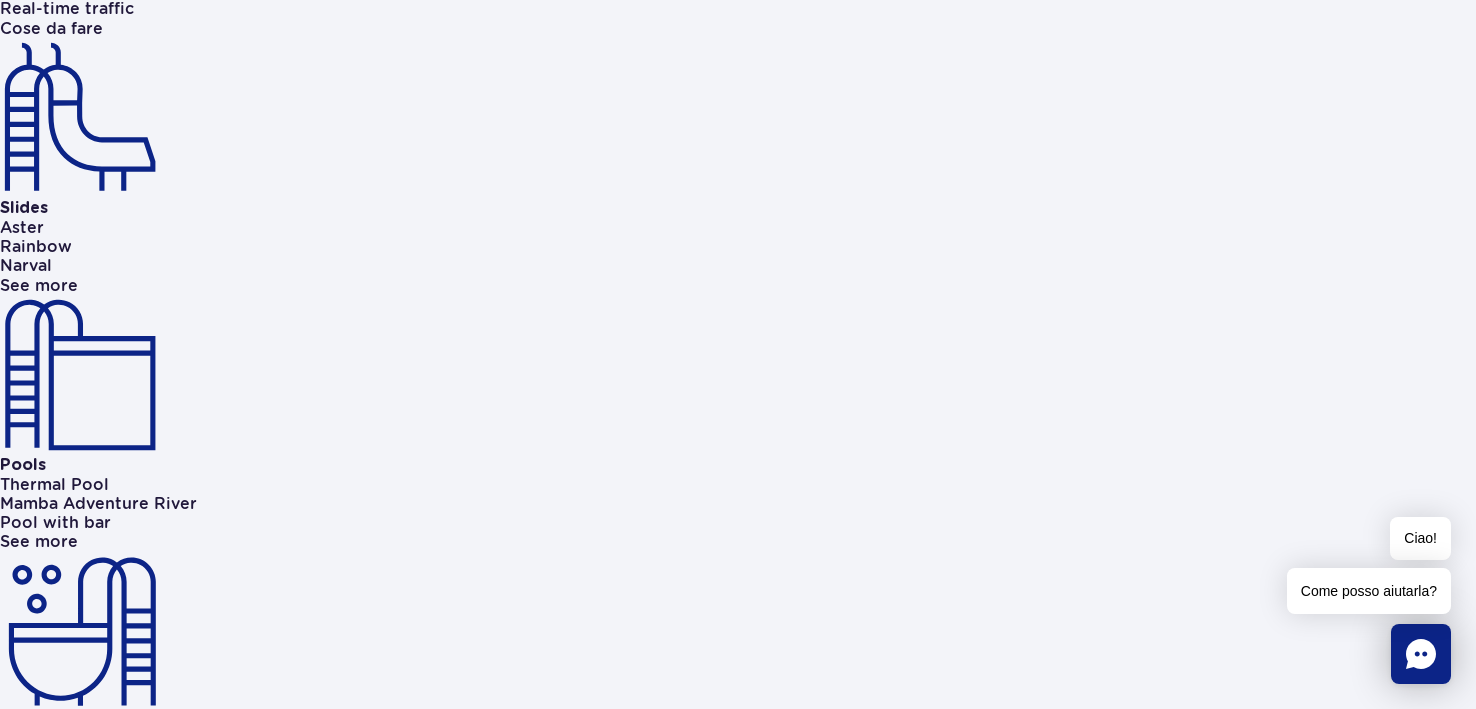 scroll, scrollTop: 1119, scrollLeft: 0, axis: vertical 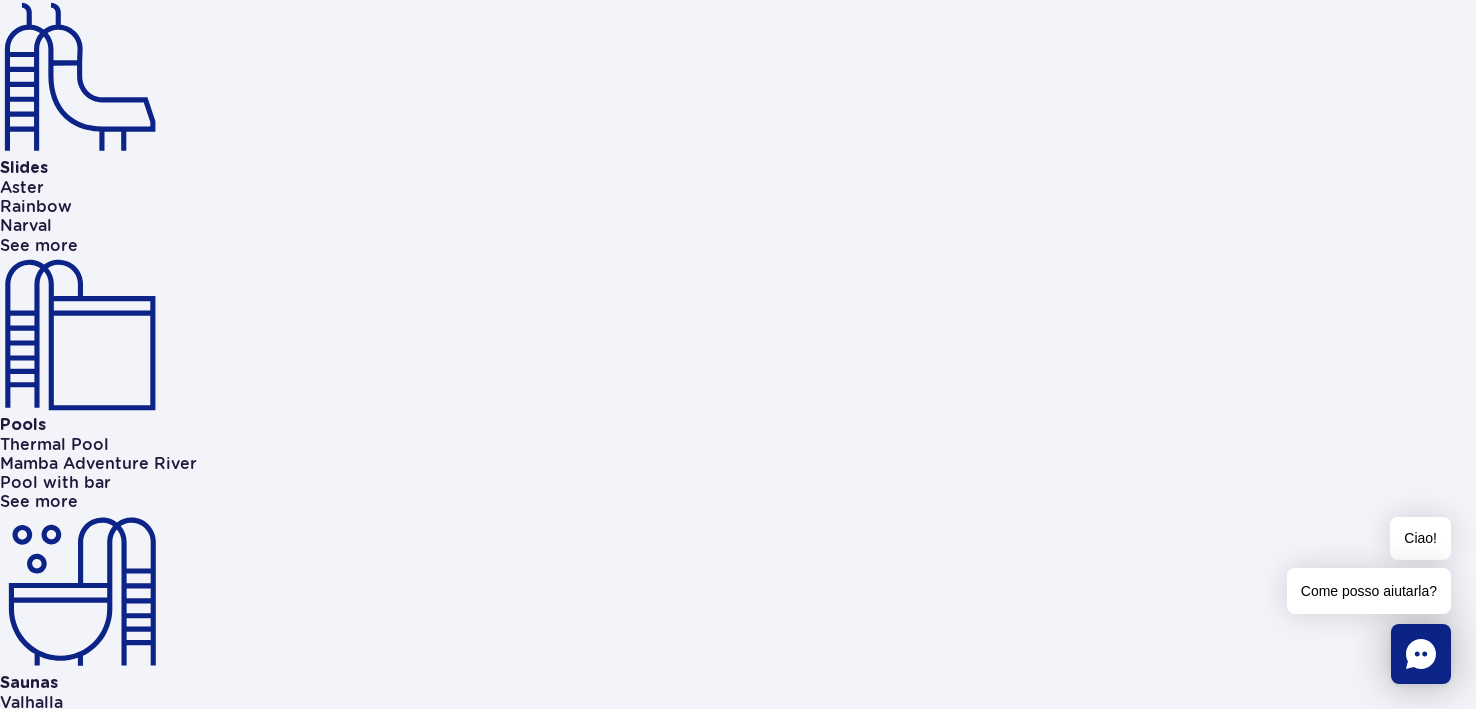 click at bounding box center [153, 18272] 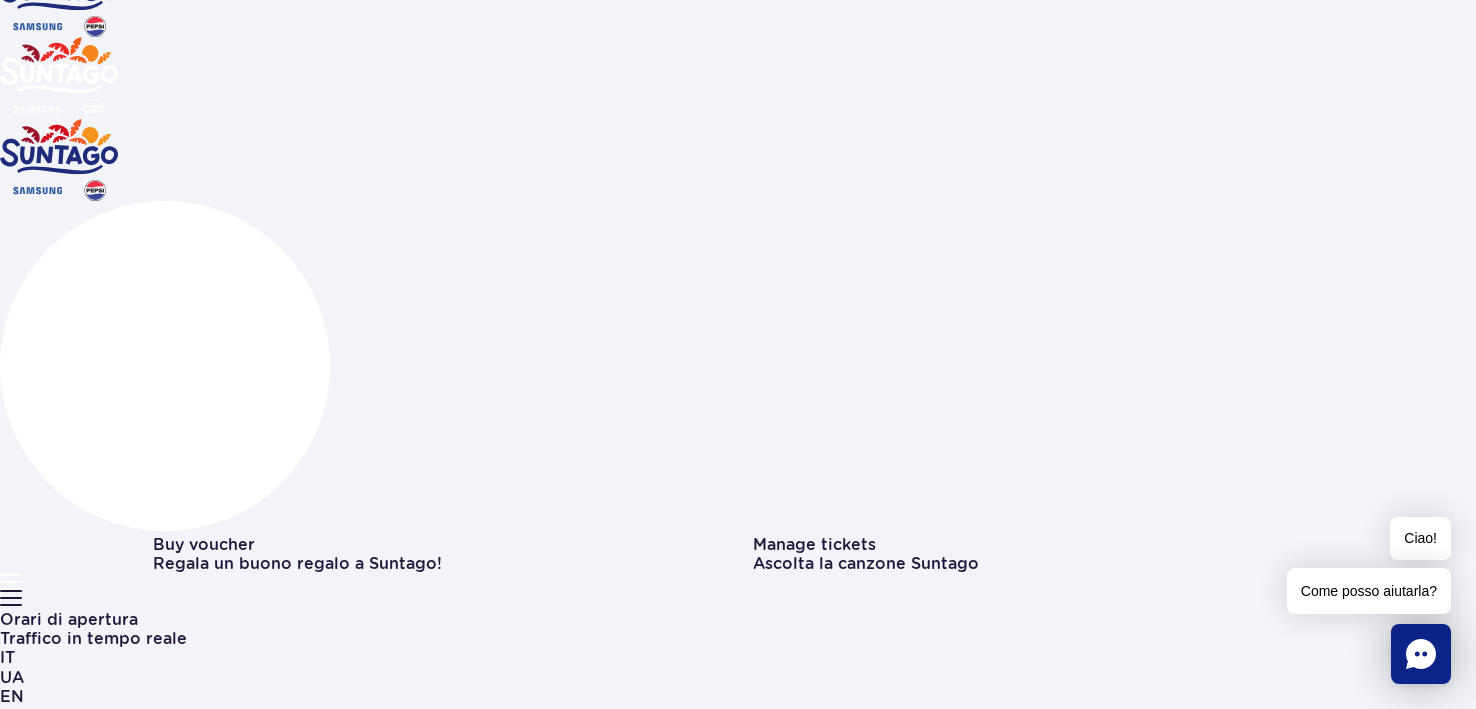 scroll, scrollTop: 239, scrollLeft: 0, axis: vertical 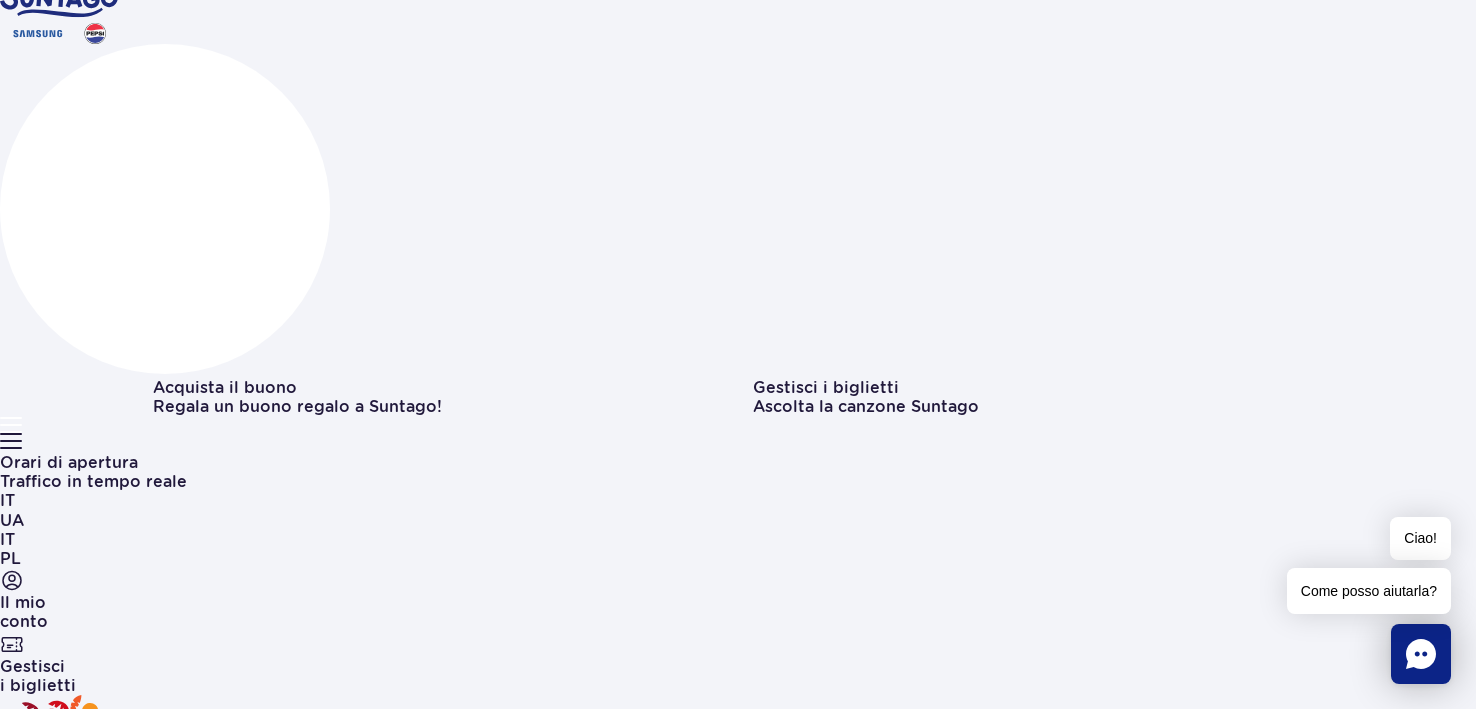 click at bounding box center [153, 12609] 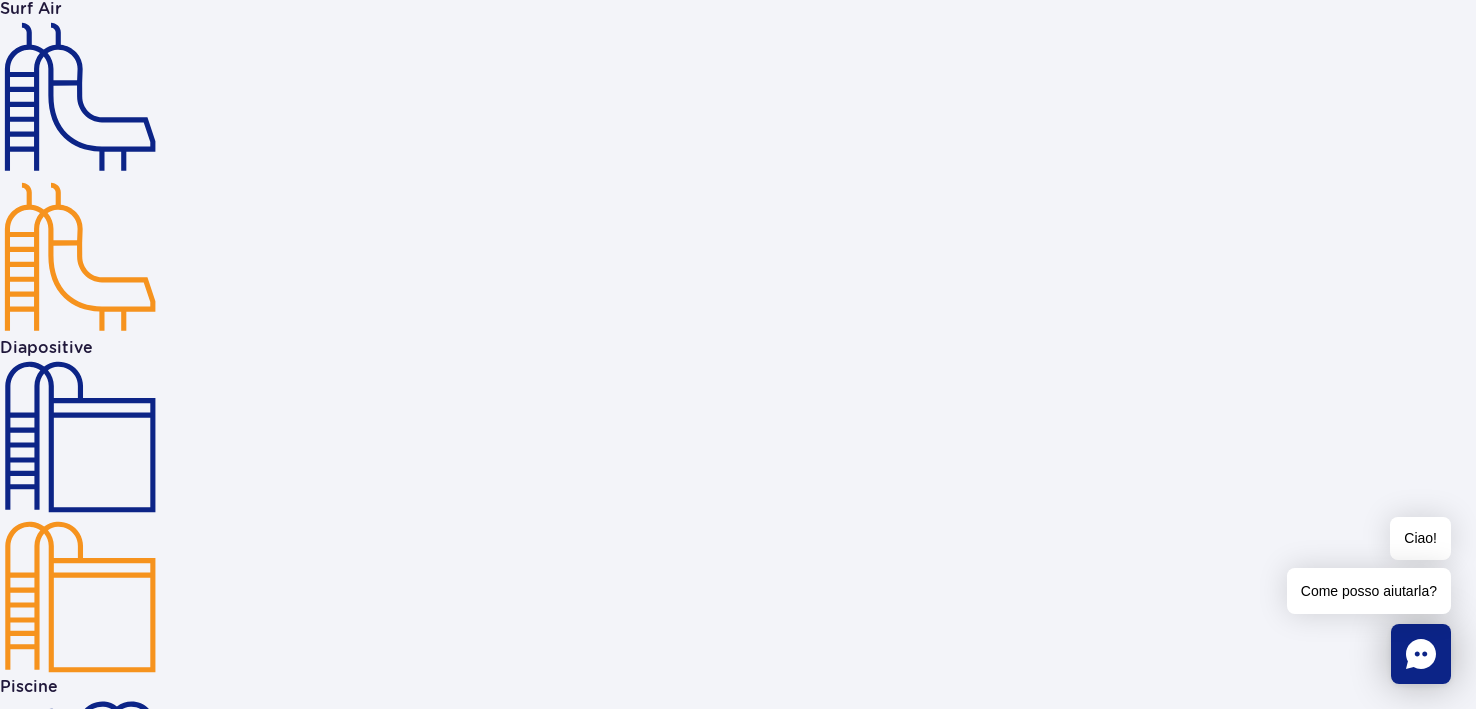 scroll, scrollTop: 3397, scrollLeft: 0, axis: vertical 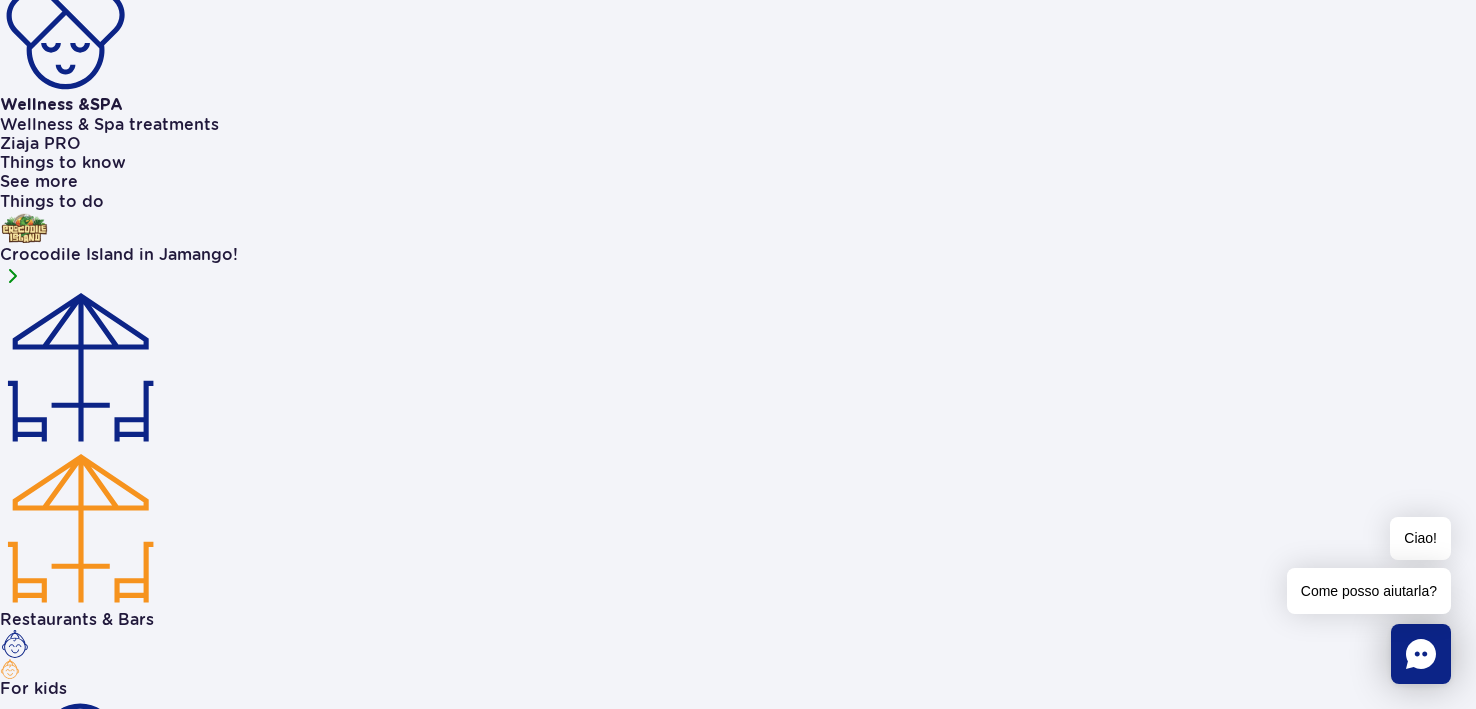 click at bounding box center (153, 18334) 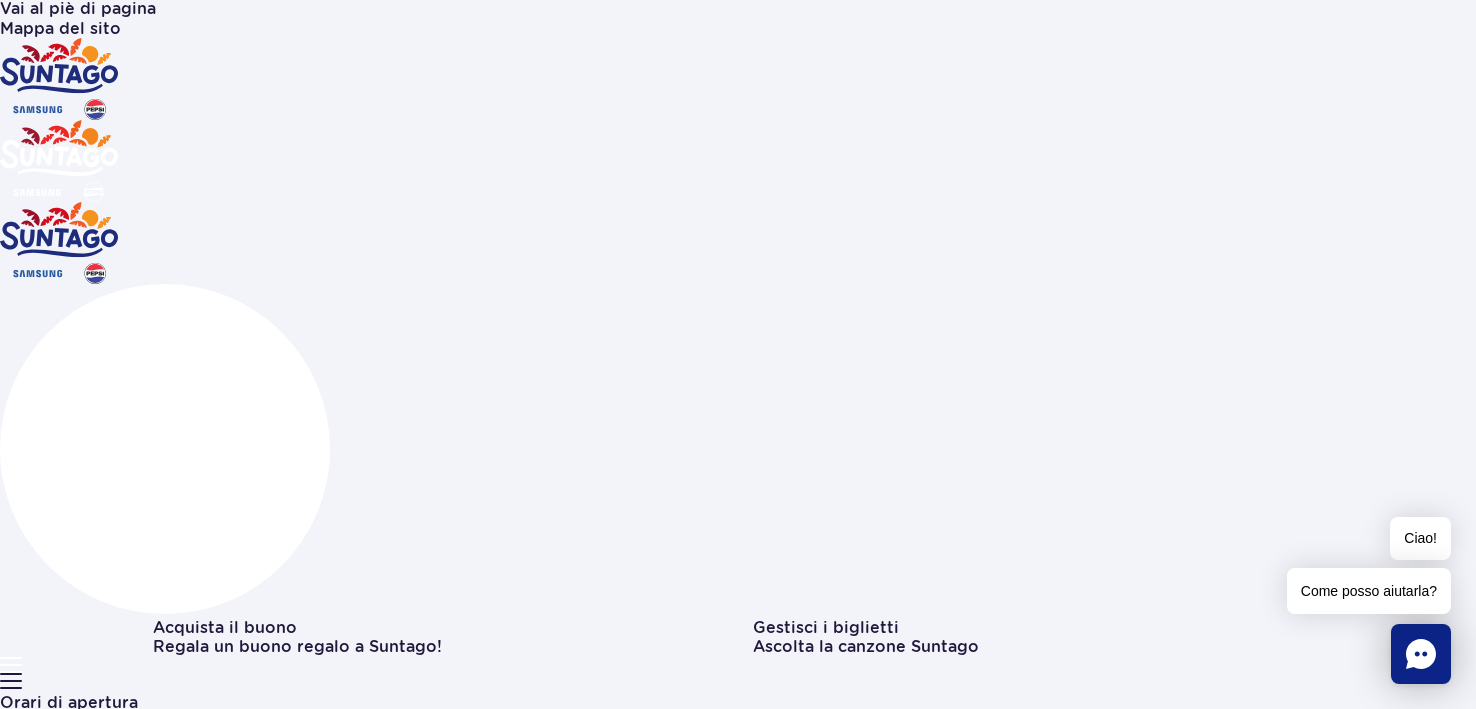 scroll, scrollTop: 92, scrollLeft: 0, axis: vertical 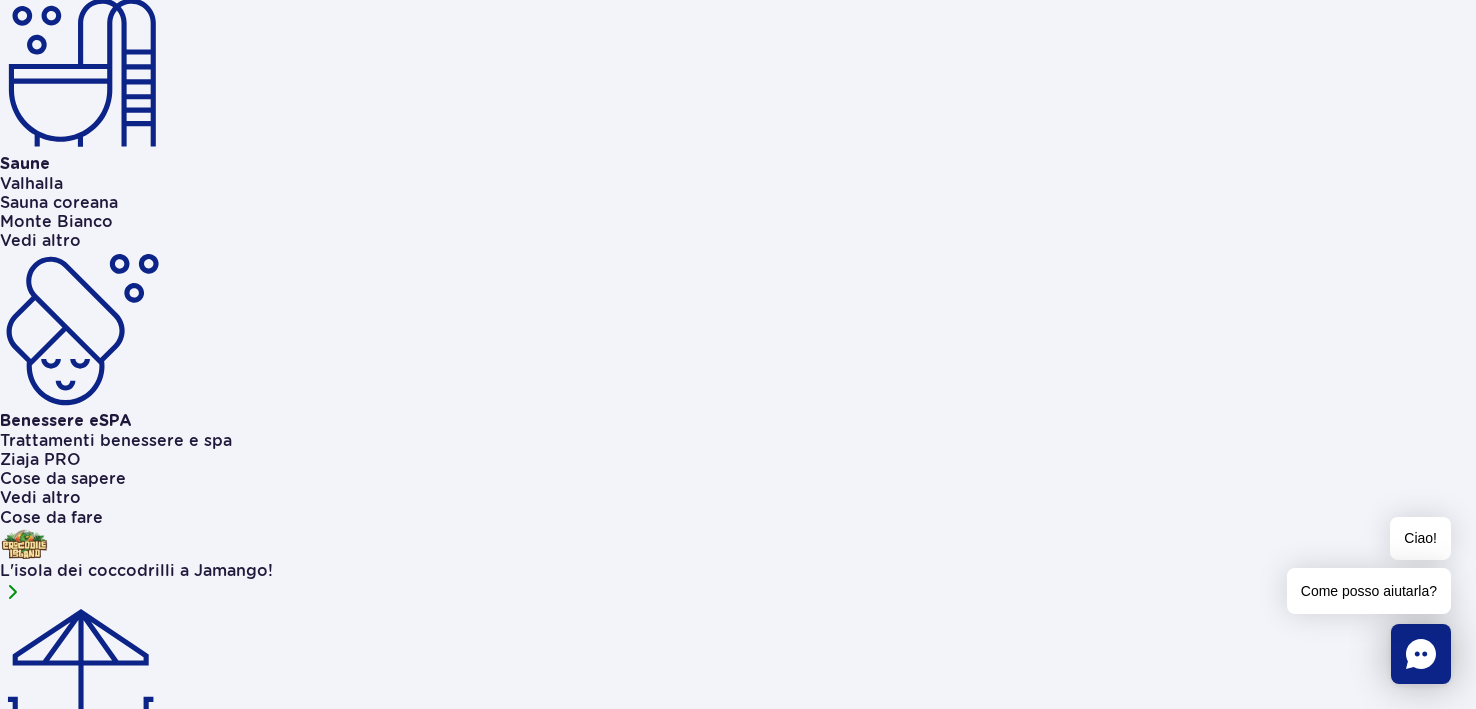 click on "Vedi altro" at bounding box center (593, 14853) 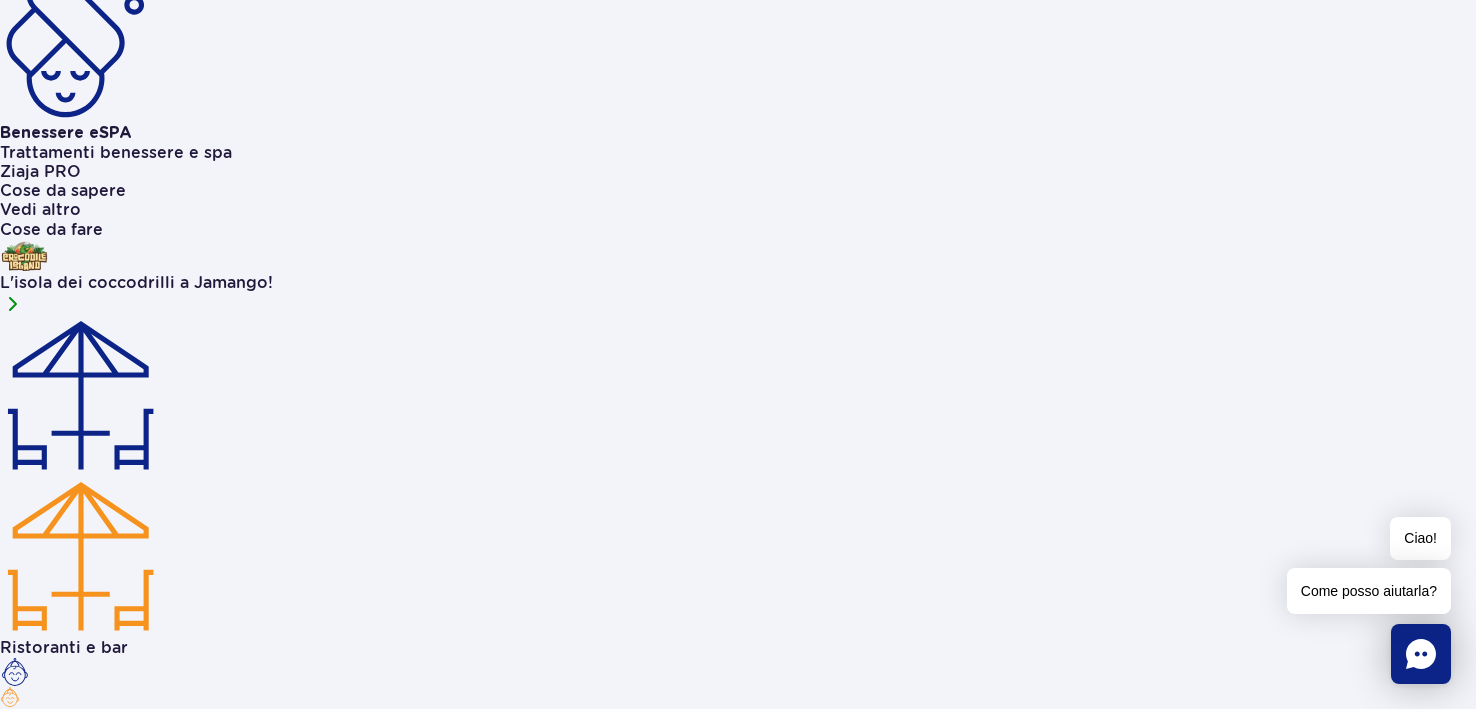 scroll, scrollTop: 2102, scrollLeft: 0, axis: vertical 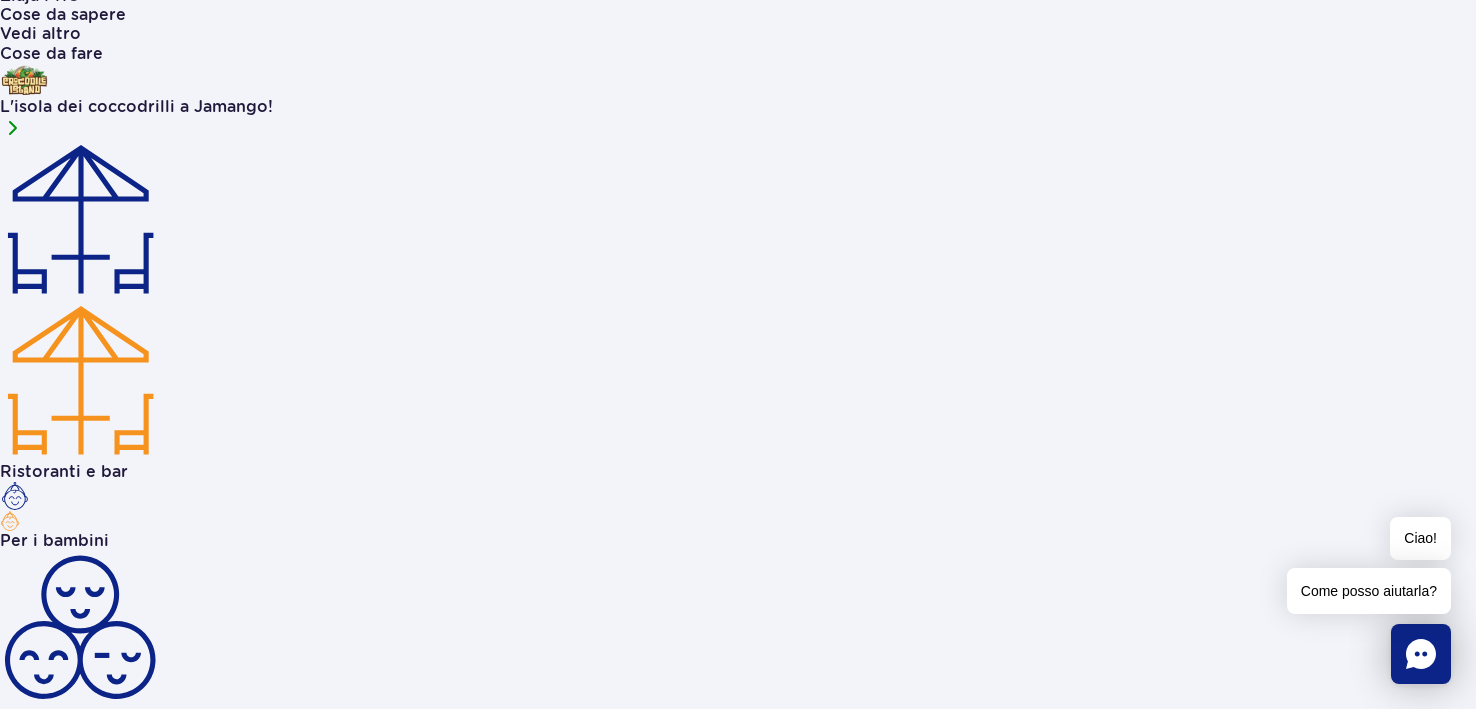 click at bounding box center (1421, 654) 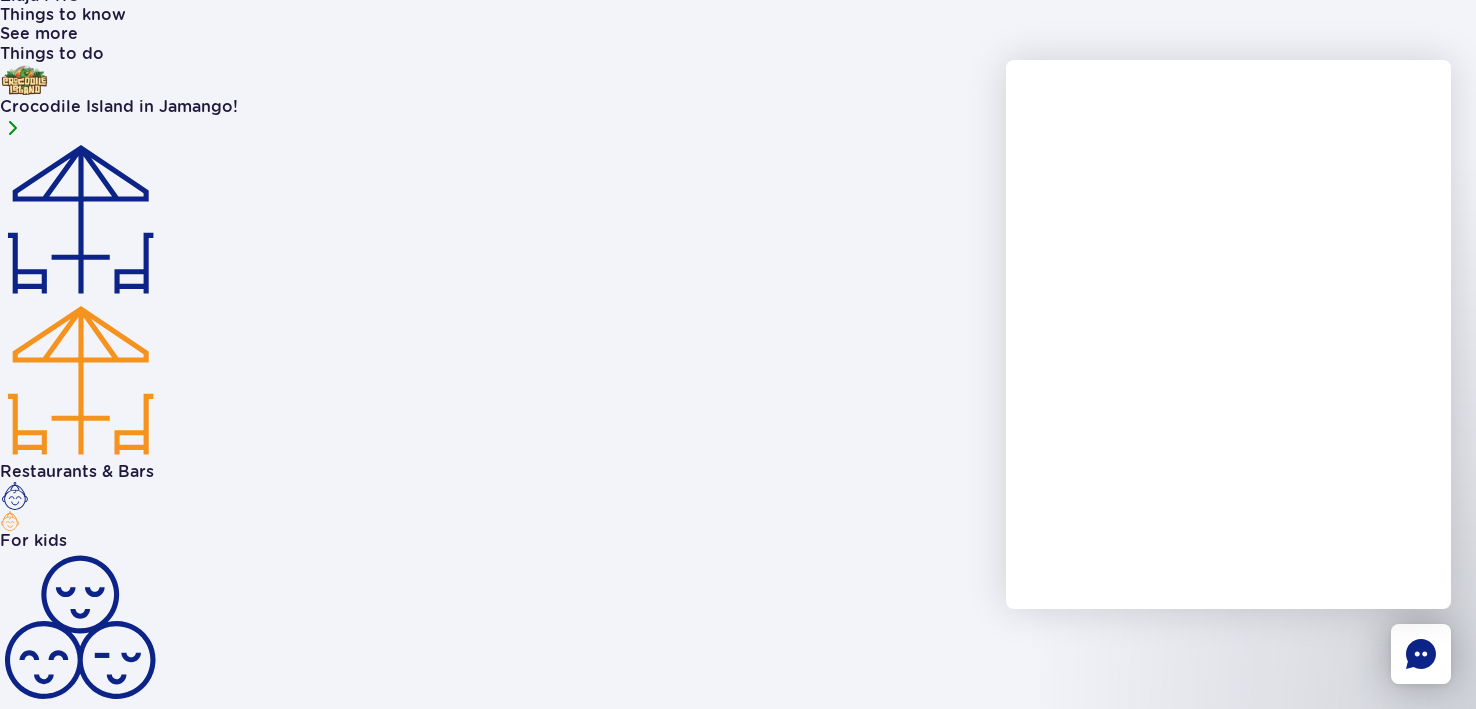 scroll, scrollTop: 2102, scrollLeft: 0, axis: vertical 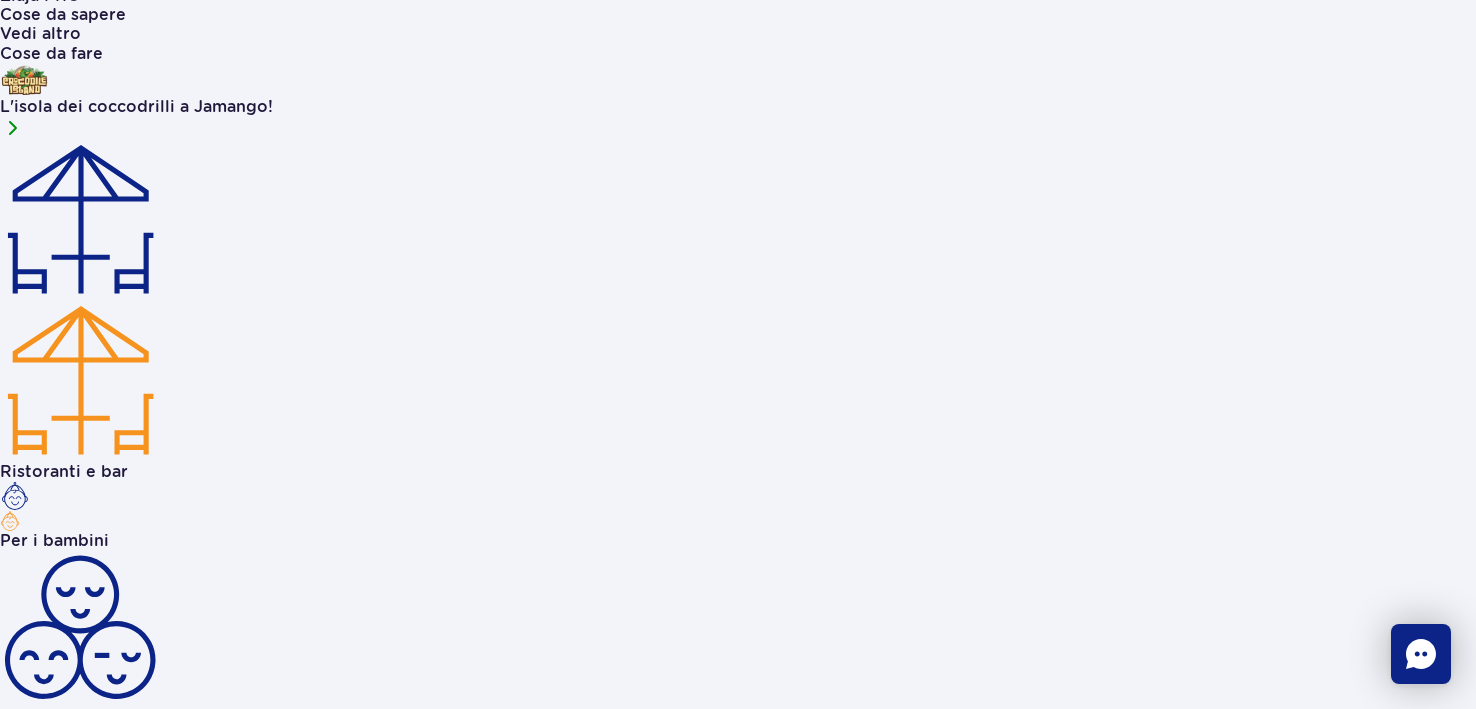 click on "Organizza la tua esperienza a [LOCATION]!" at bounding box center (738, 15490) 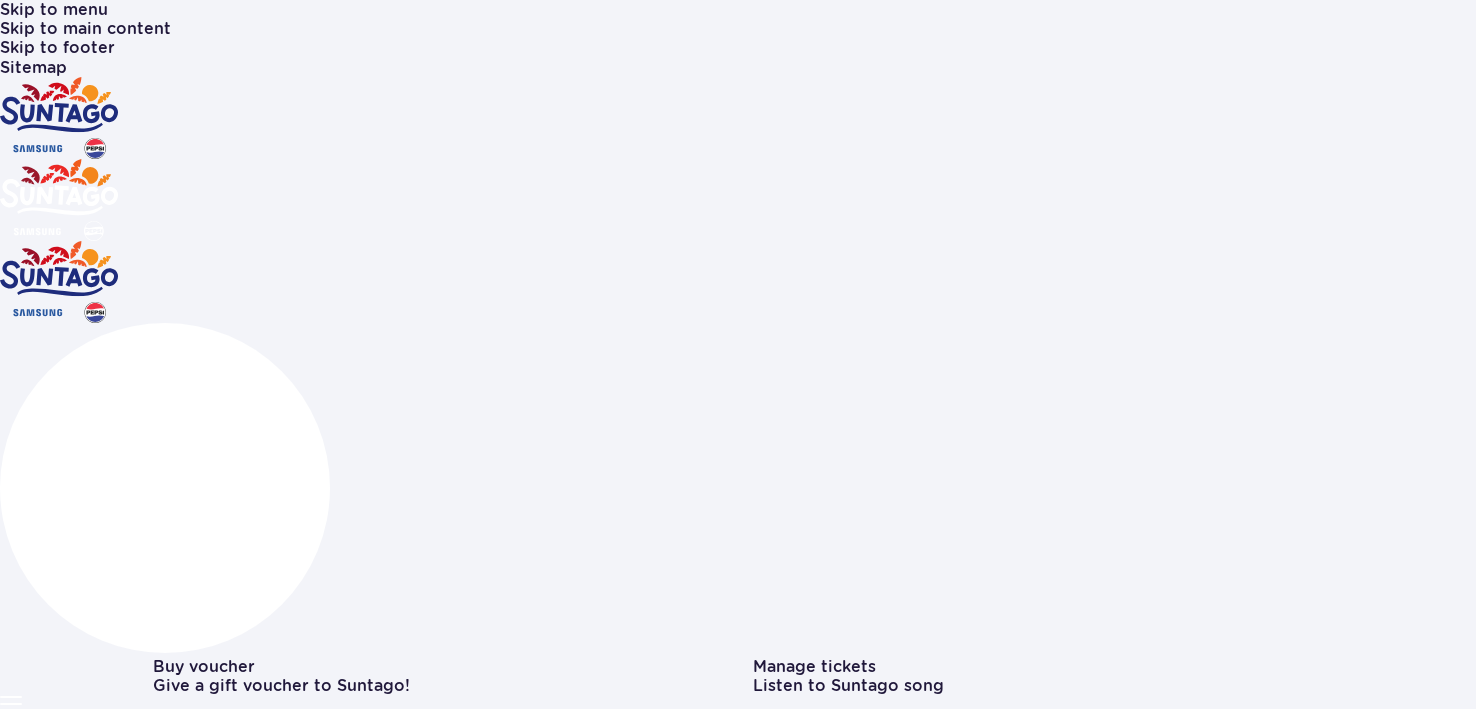 scroll, scrollTop: 0, scrollLeft: 0, axis: both 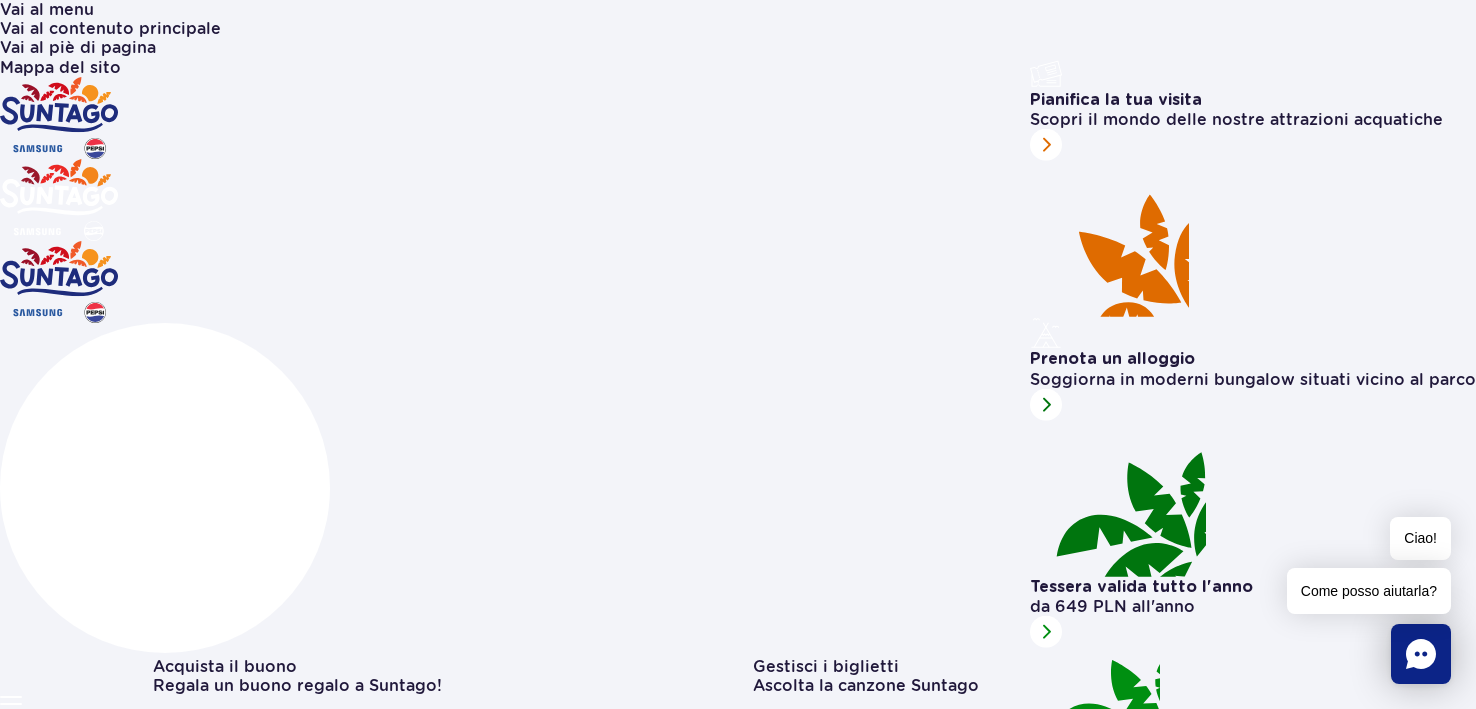 click on "Acquista ora" at bounding box center [51, 10191] 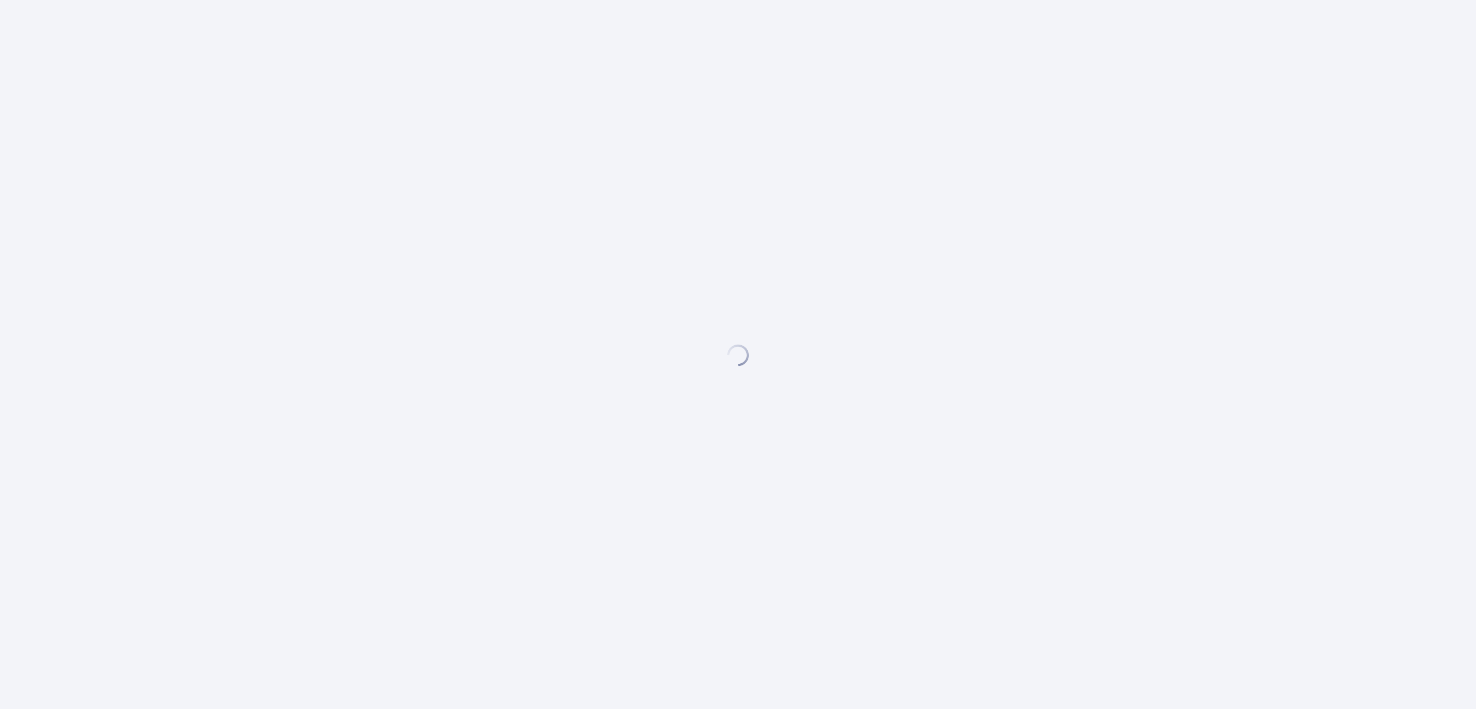 scroll, scrollTop: 0, scrollLeft: 0, axis: both 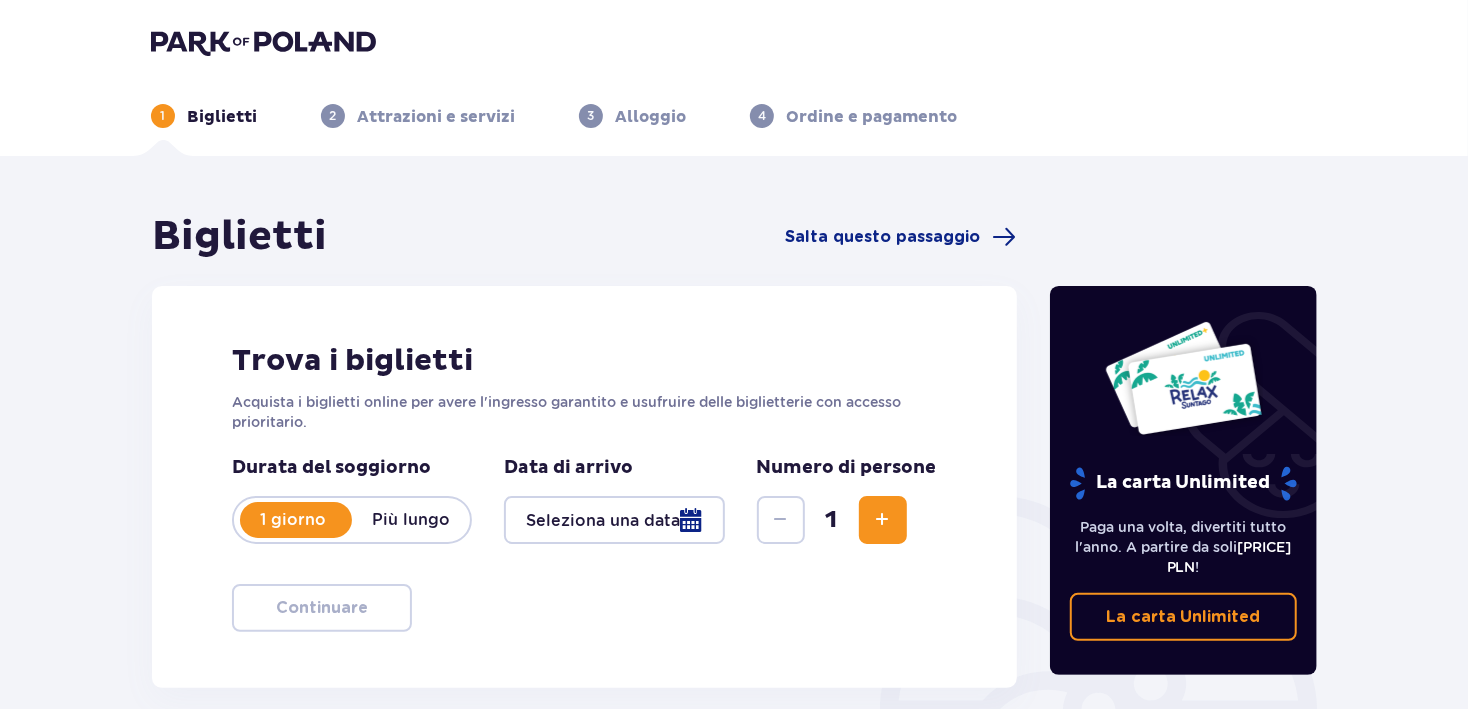 click at bounding box center [614, 520] 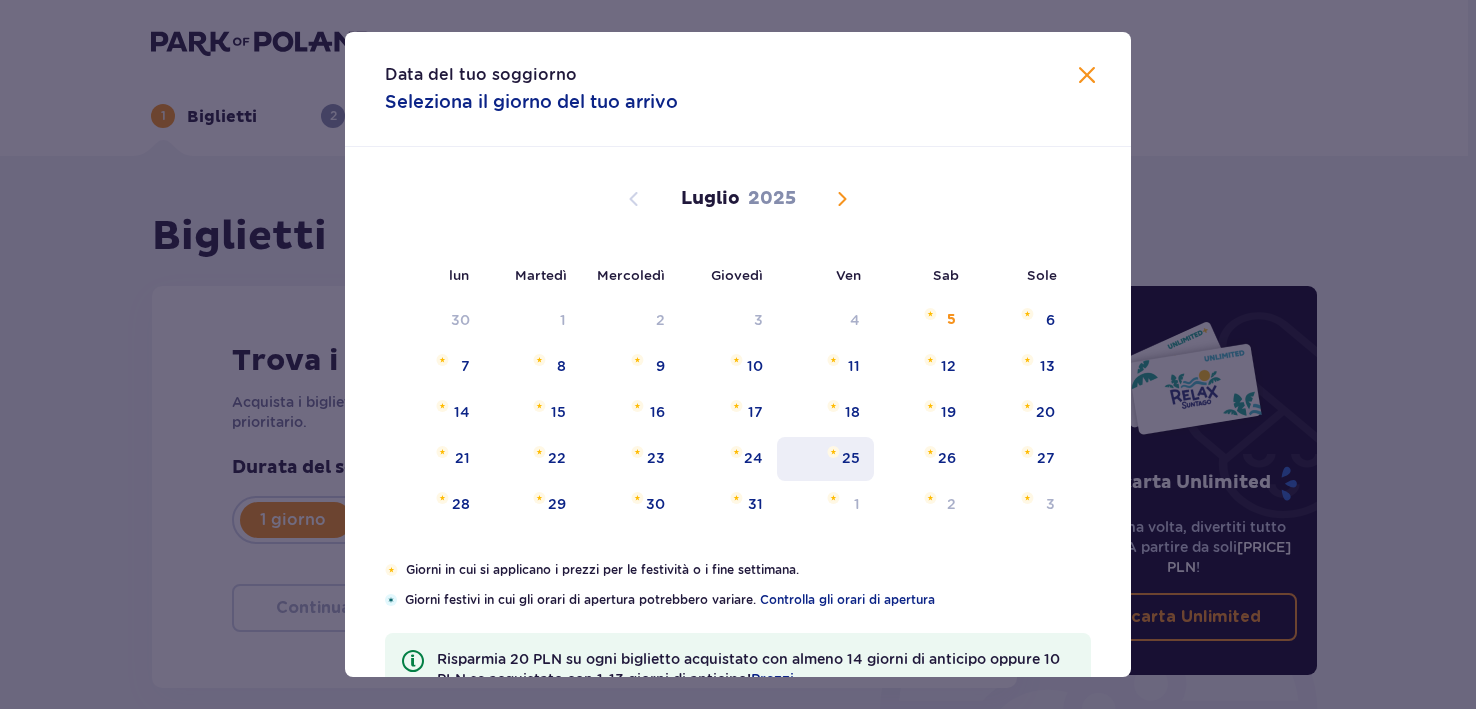 click on "25" at bounding box center (825, 459) 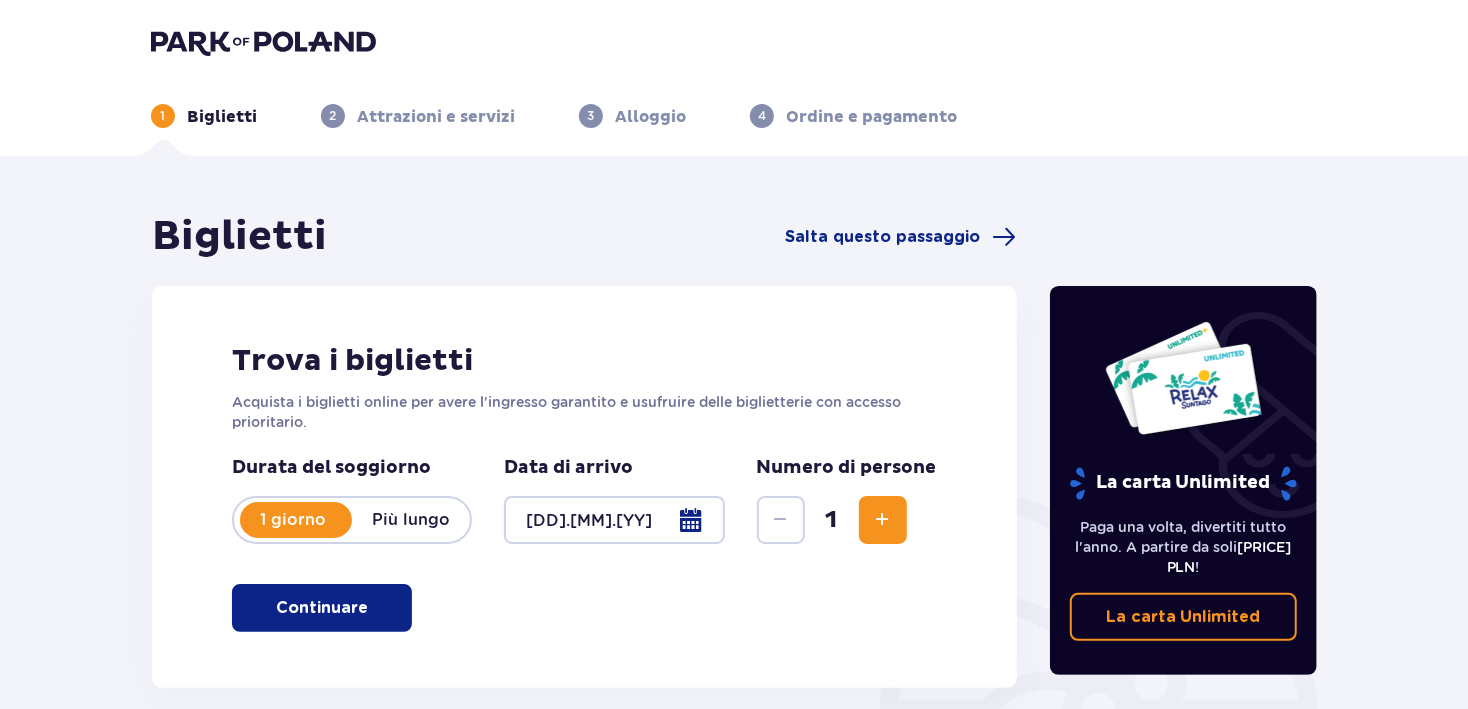 click on "Durata del soggiorno 1 giorno Più lungo Data di arrivo 25.07.25 Numero di persone 1" at bounding box center [584, 512] 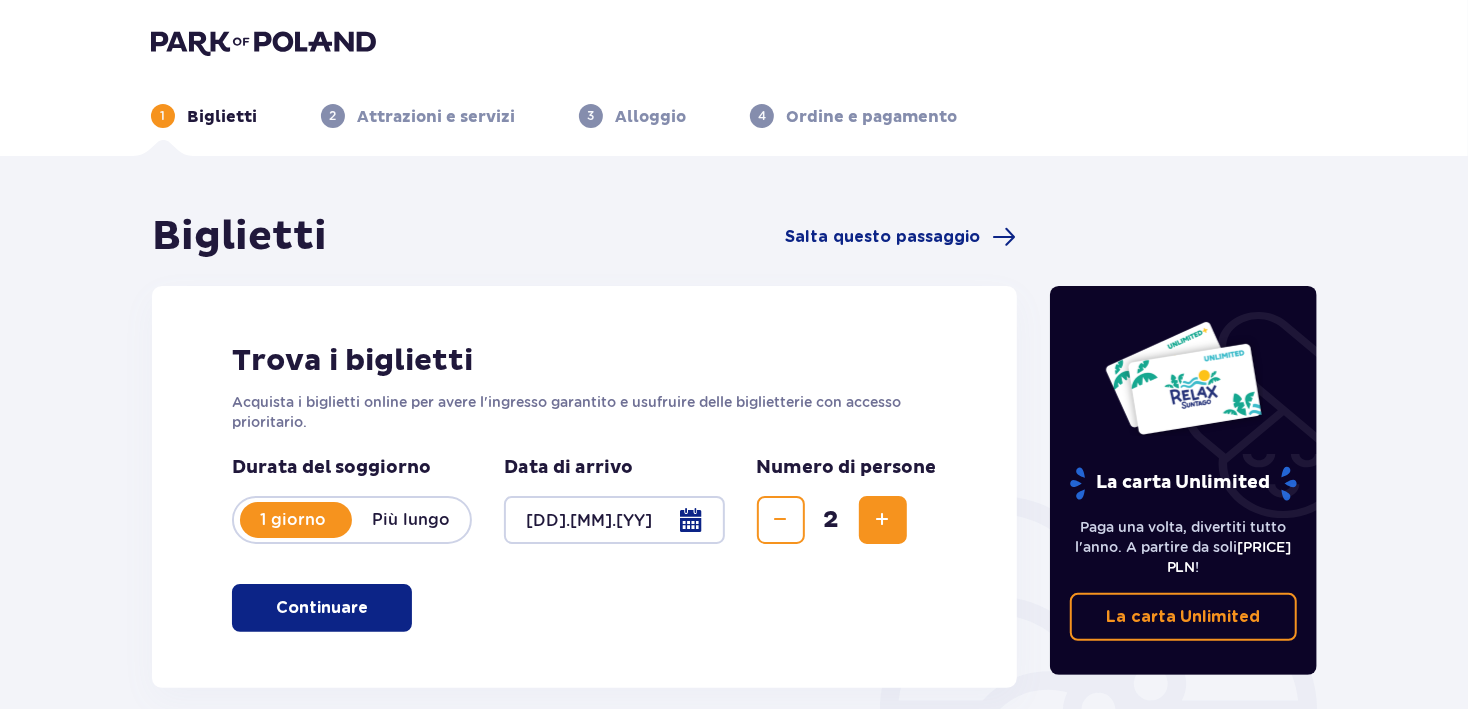 click on "Continuare" at bounding box center [322, 608] 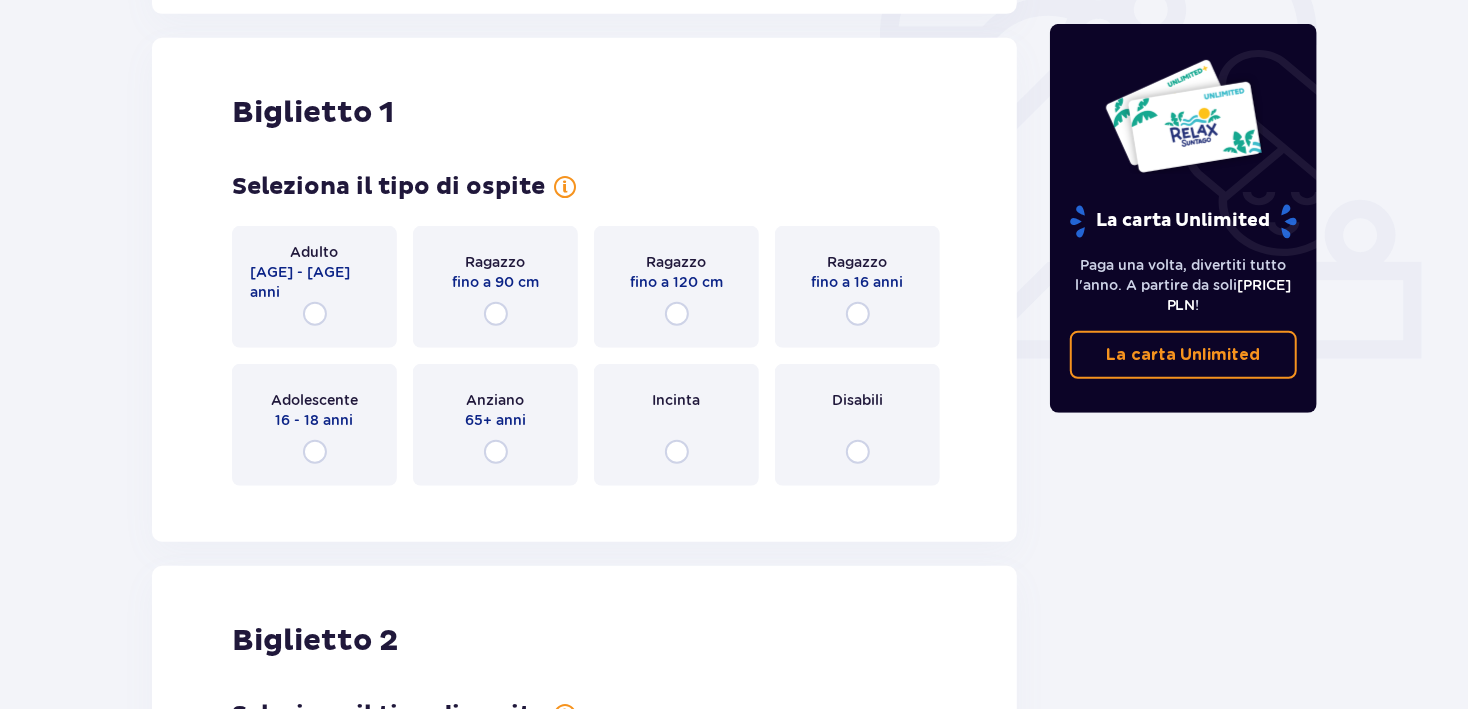 scroll, scrollTop: 688, scrollLeft: 0, axis: vertical 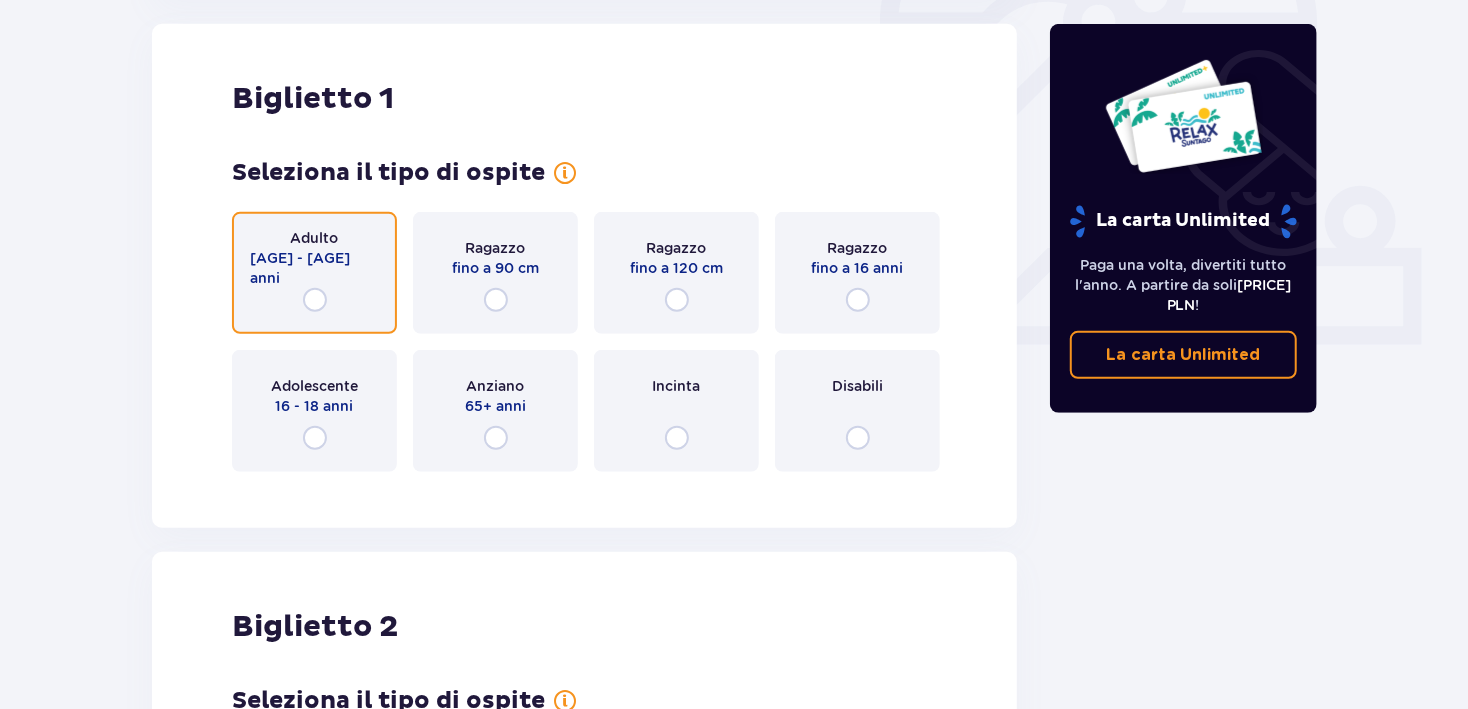 click at bounding box center (315, 300) 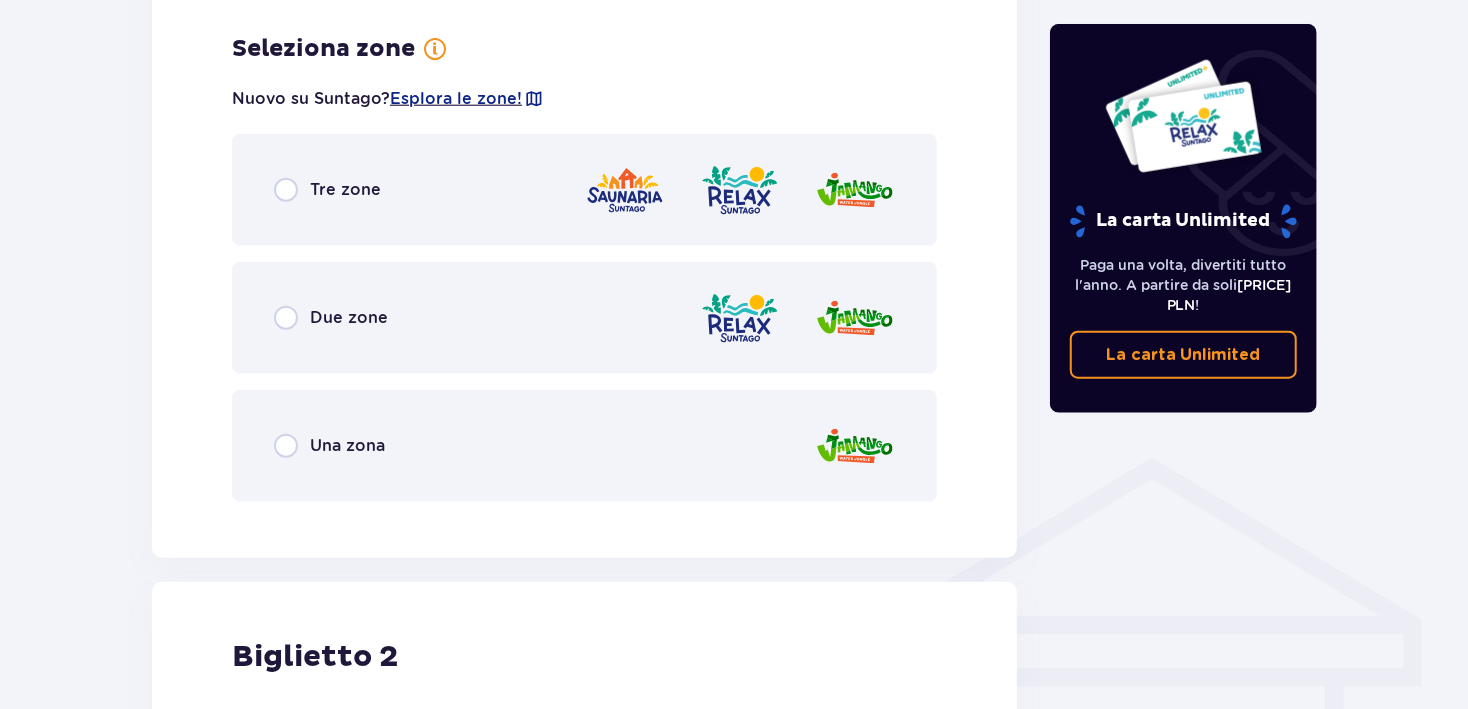 scroll, scrollTop: 1176, scrollLeft: 0, axis: vertical 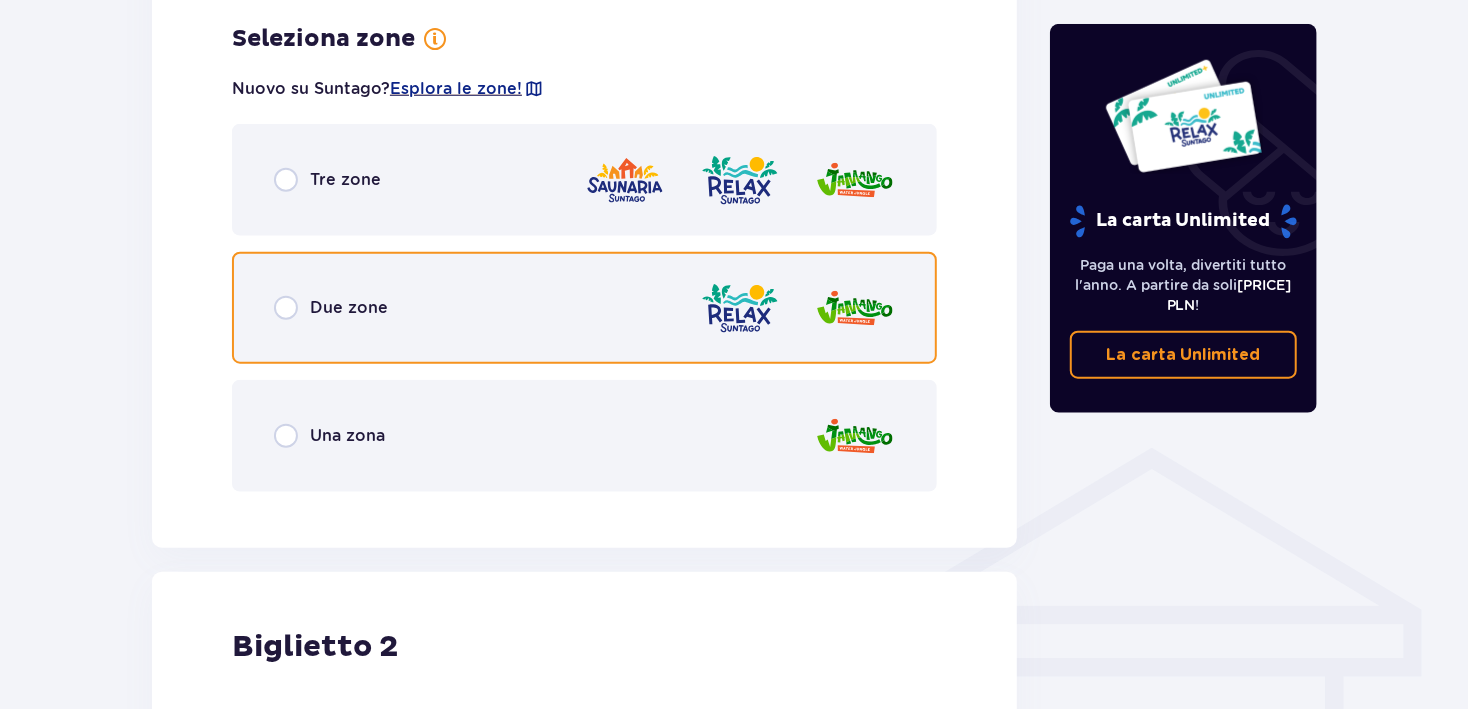 click at bounding box center [286, 308] 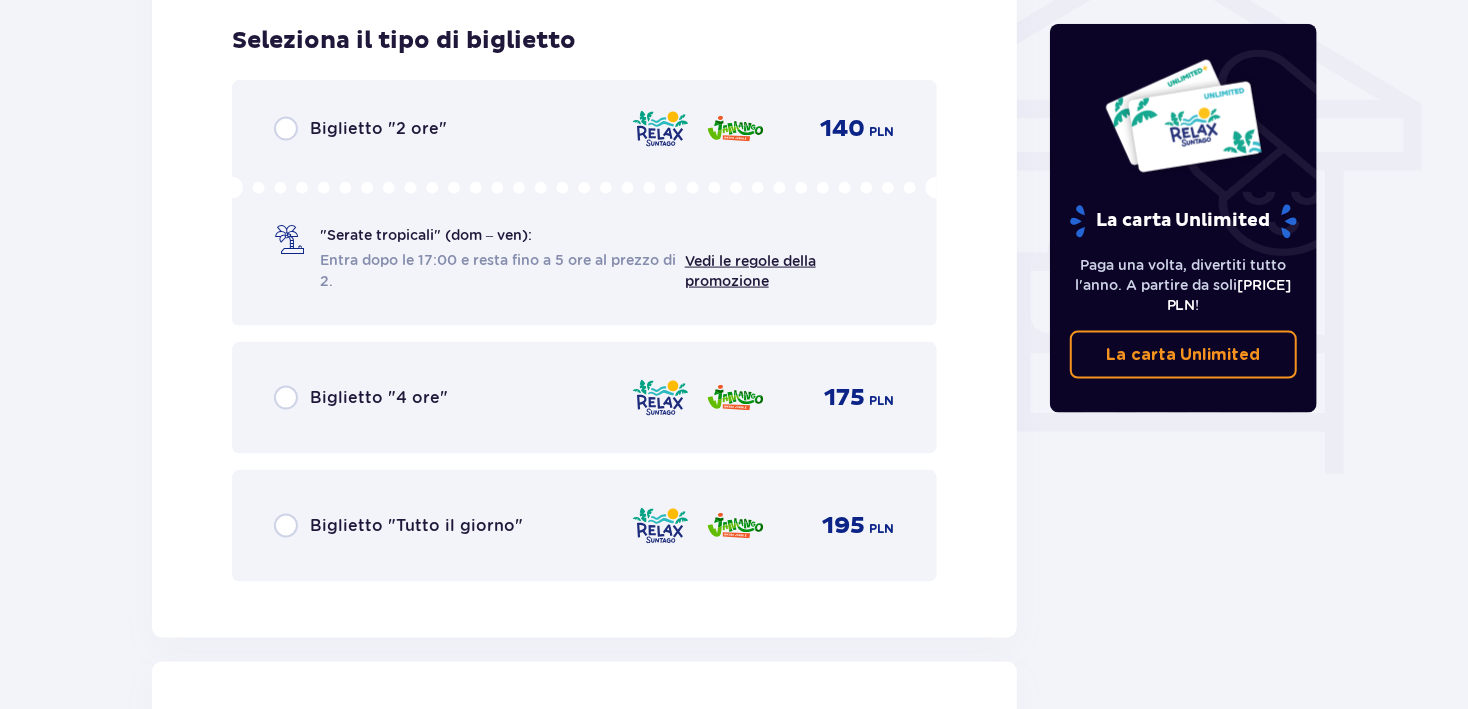 scroll, scrollTop: 1684, scrollLeft: 0, axis: vertical 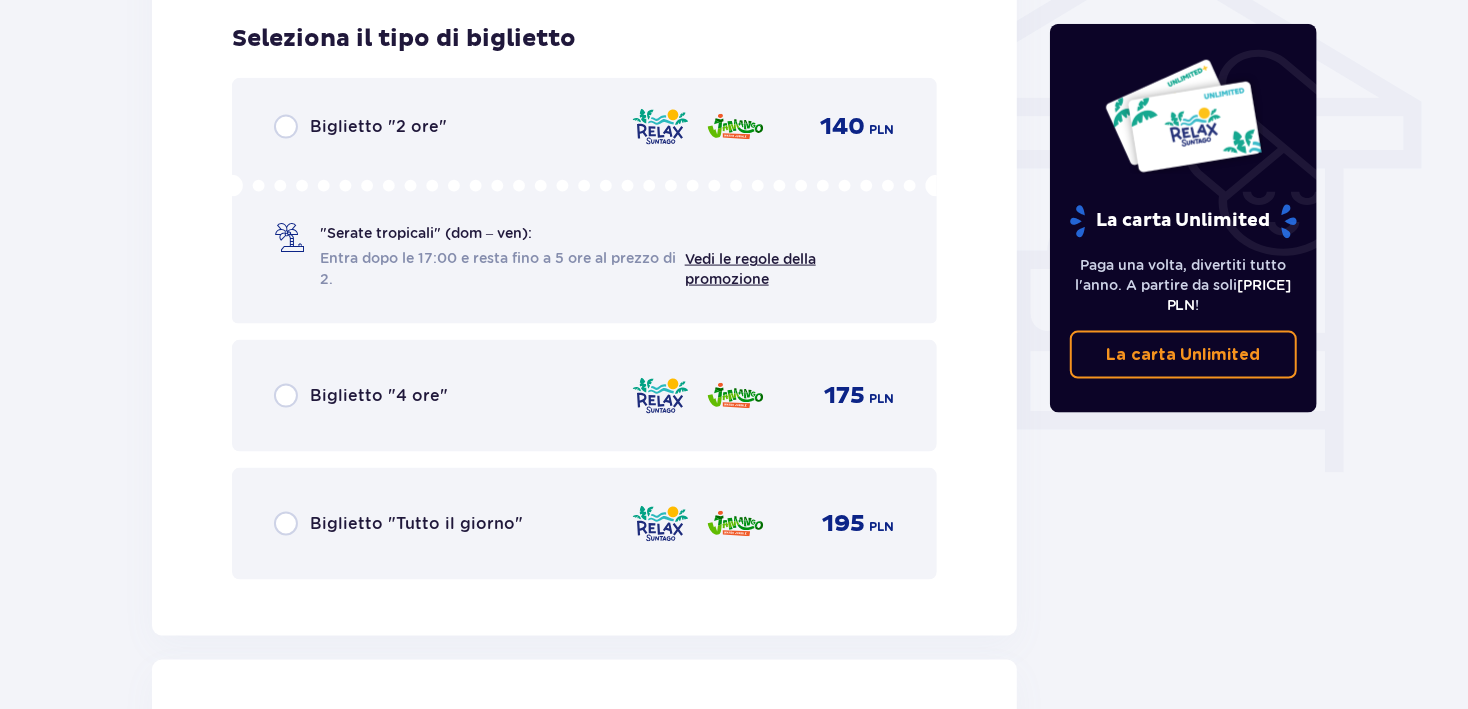 click on "Biglietto "Tutto il giorno" 195 PLN" at bounding box center (584, 524) 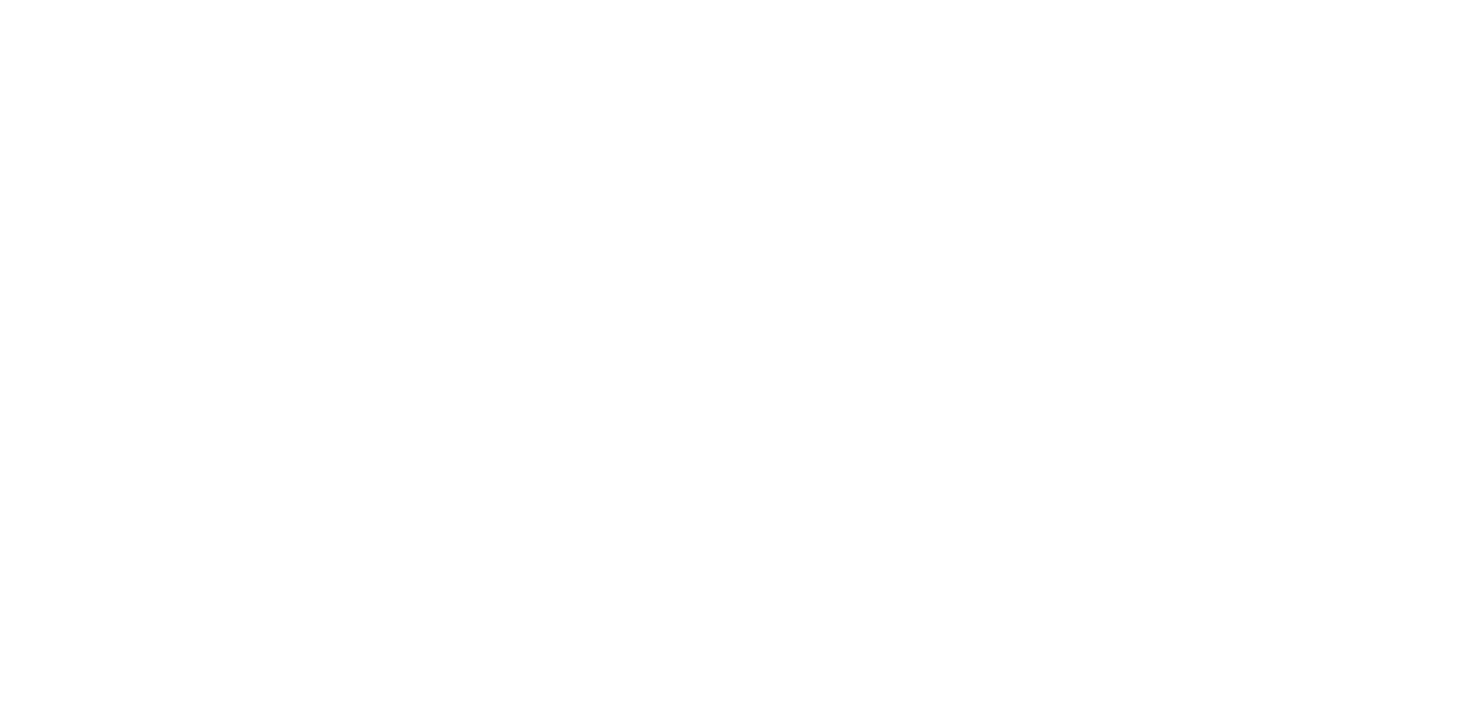 scroll, scrollTop: 0, scrollLeft: 0, axis: both 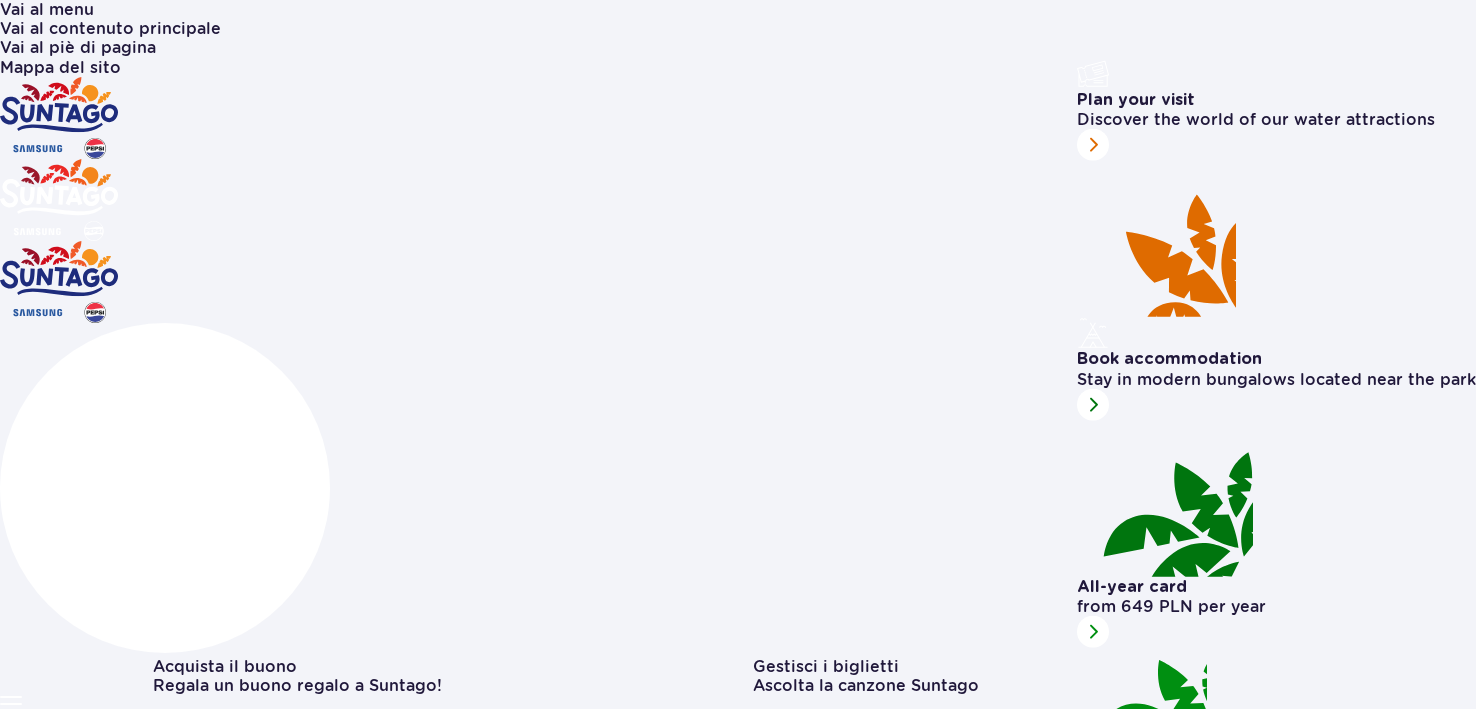 click on "Acquista ora" at bounding box center (51, 10178) 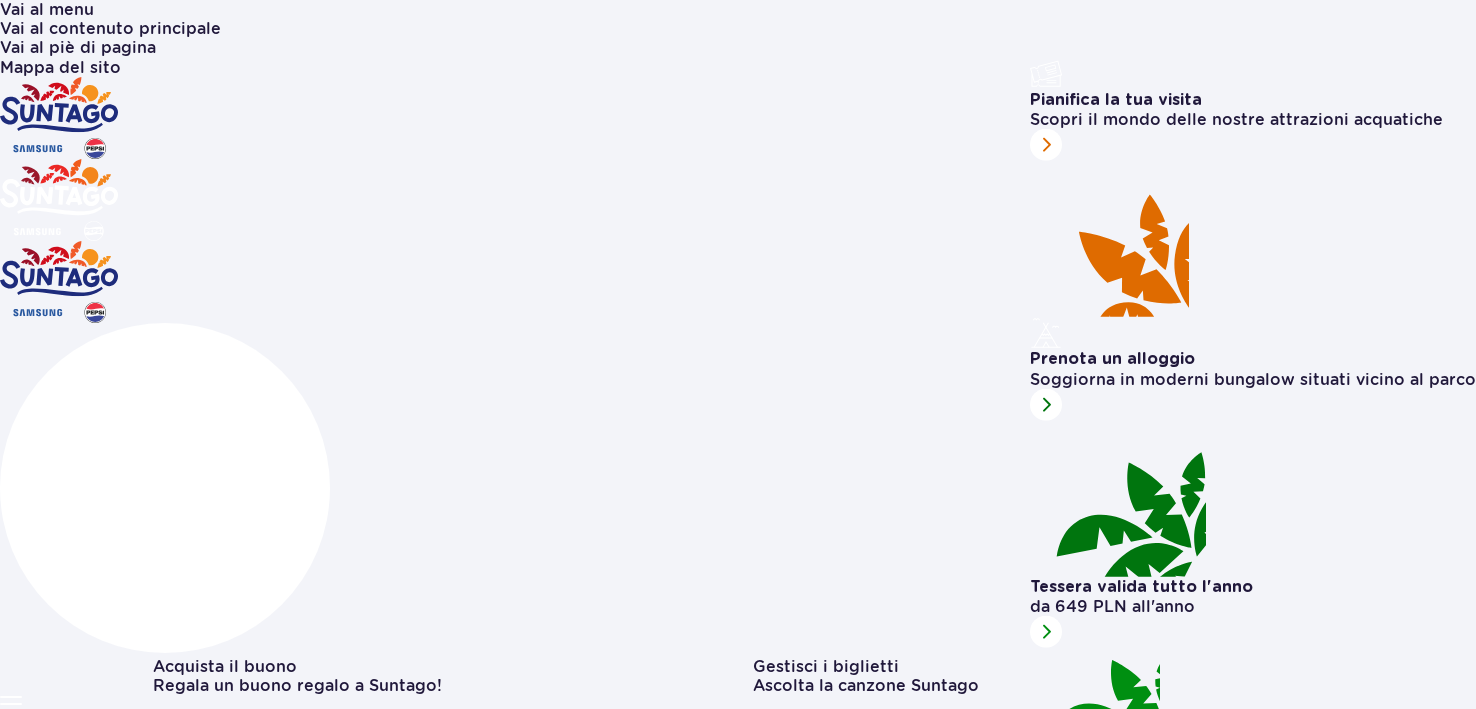 scroll, scrollTop: 0, scrollLeft: 0, axis: both 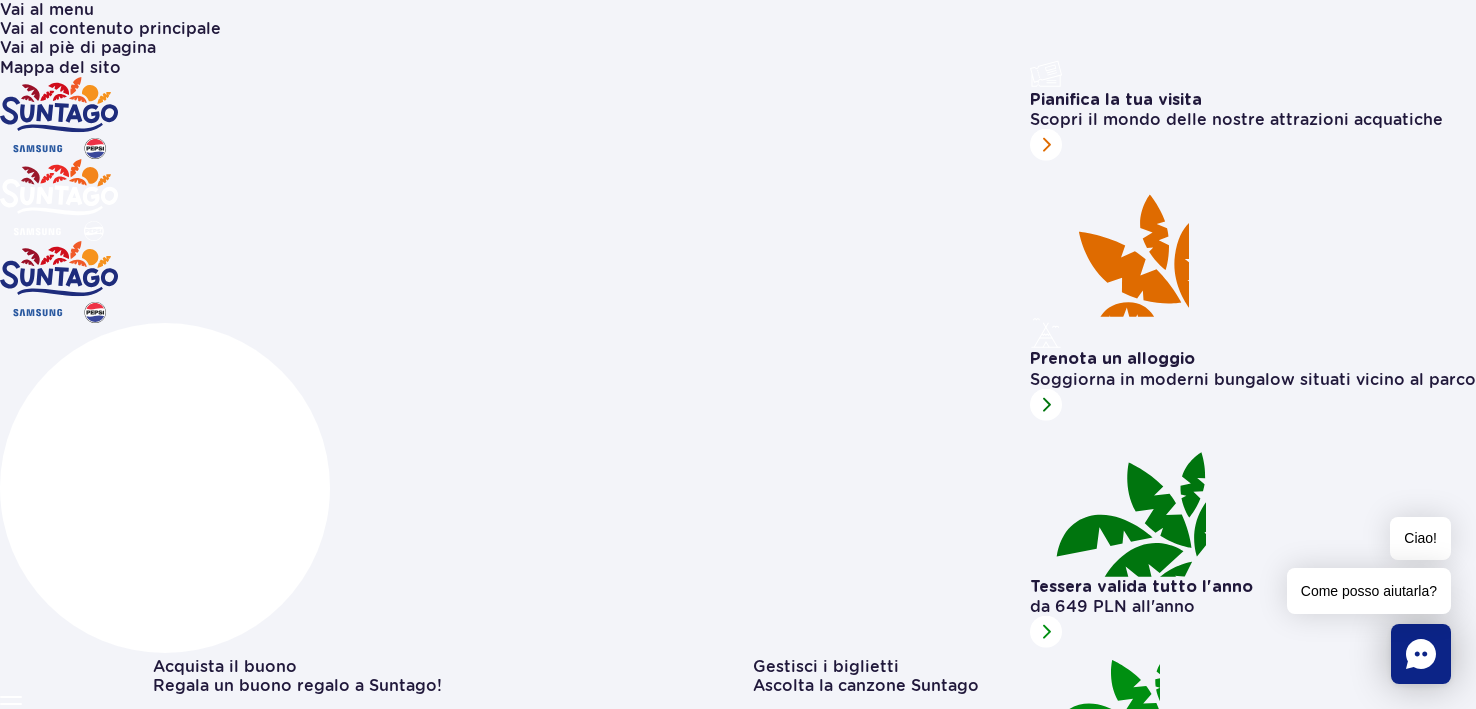 click at bounding box center [1253, 145] 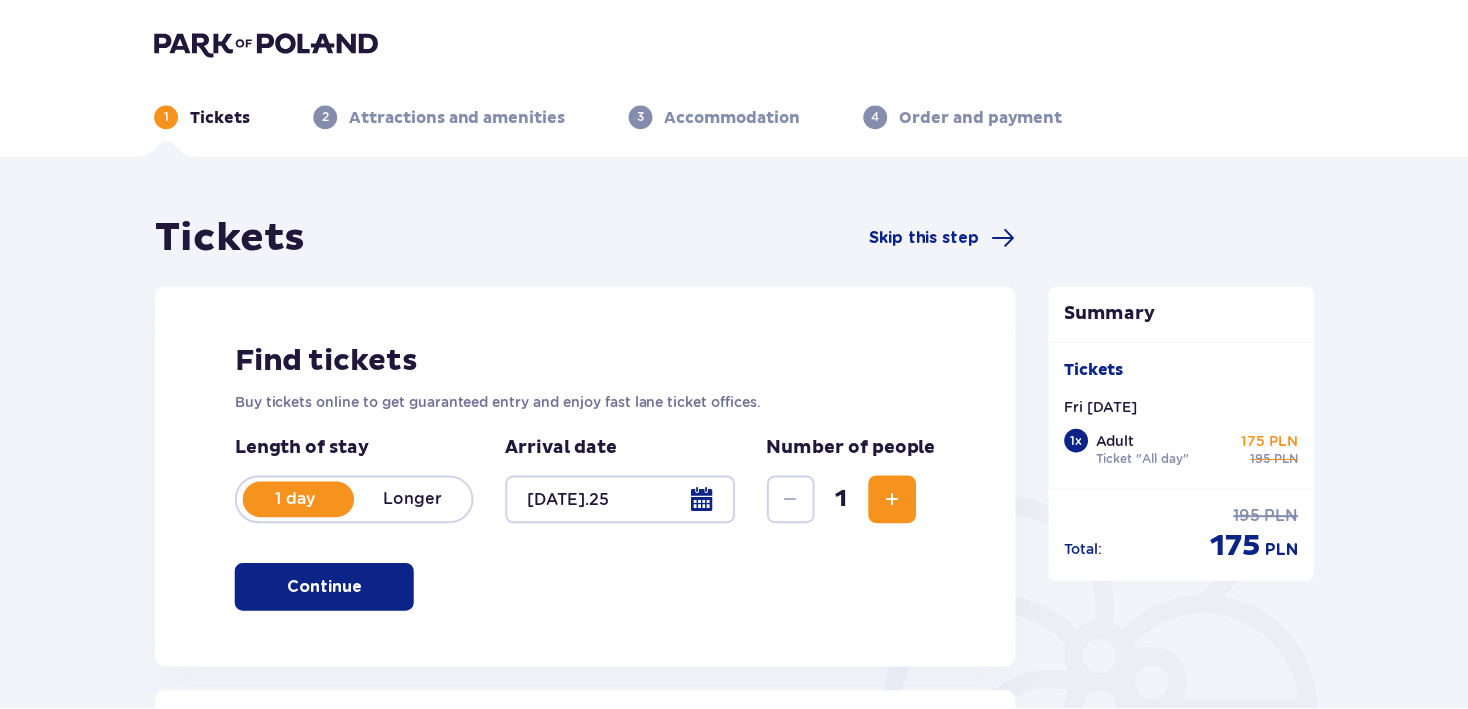 scroll, scrollTop: 0, scrollLeft: 0, axis: both 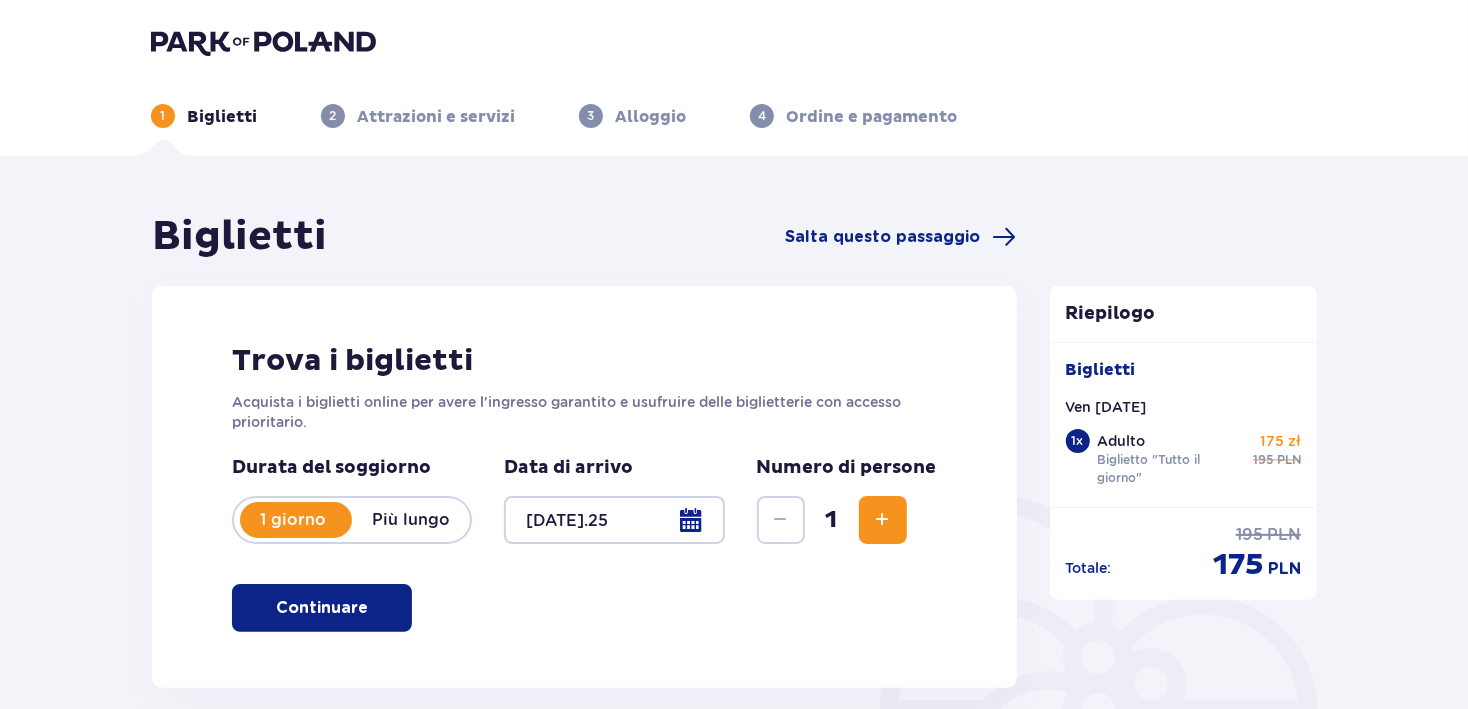 click at bounding box center [883, 520] 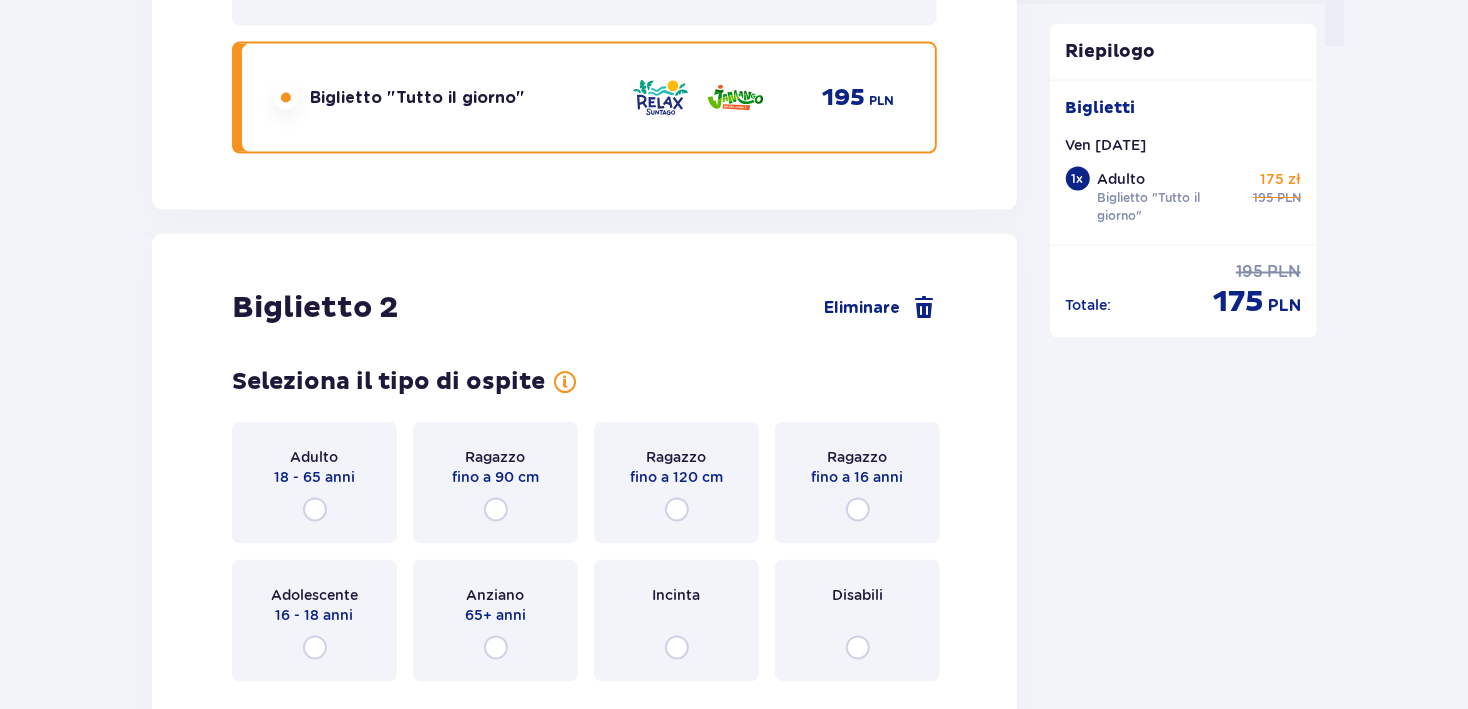 scroll, scrollTop: 2297, scrollLeft: 0, axis: vertical 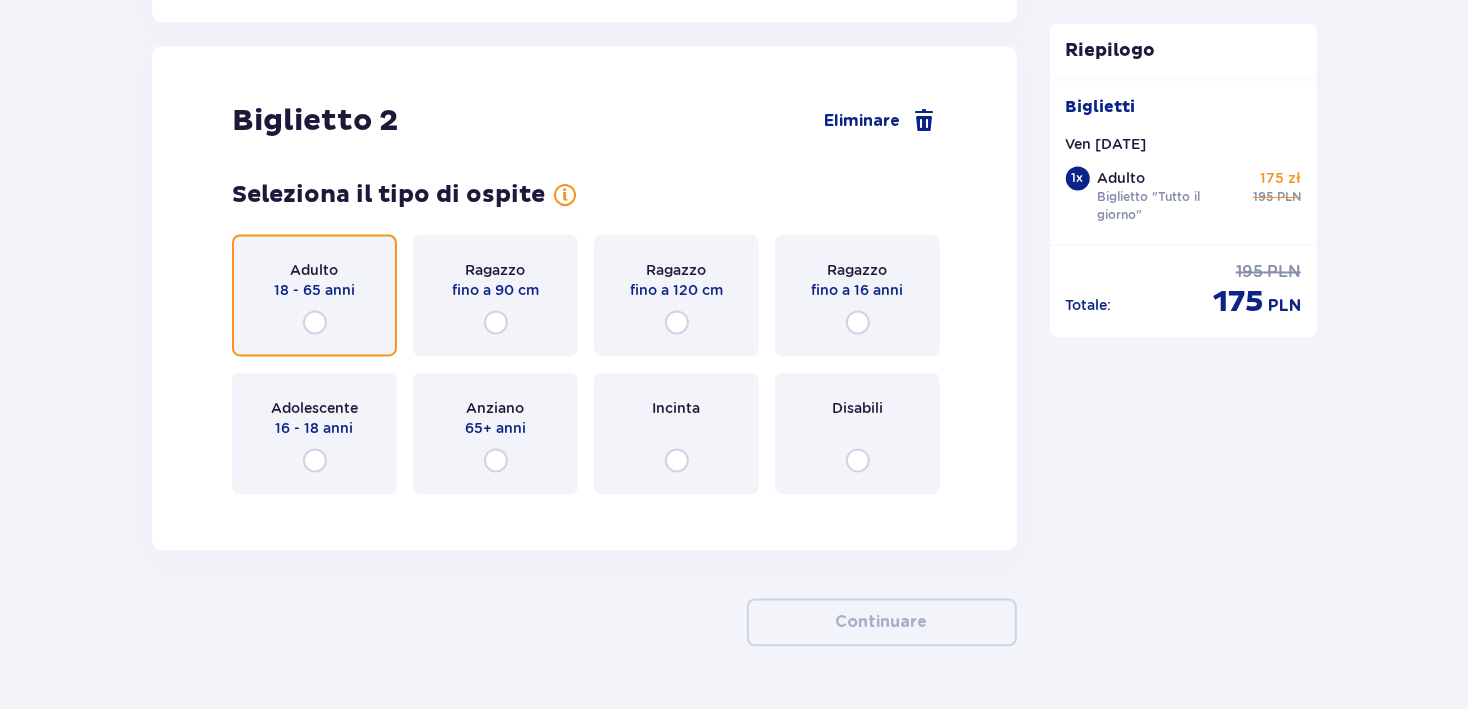 click at bounding box center (315, 323) 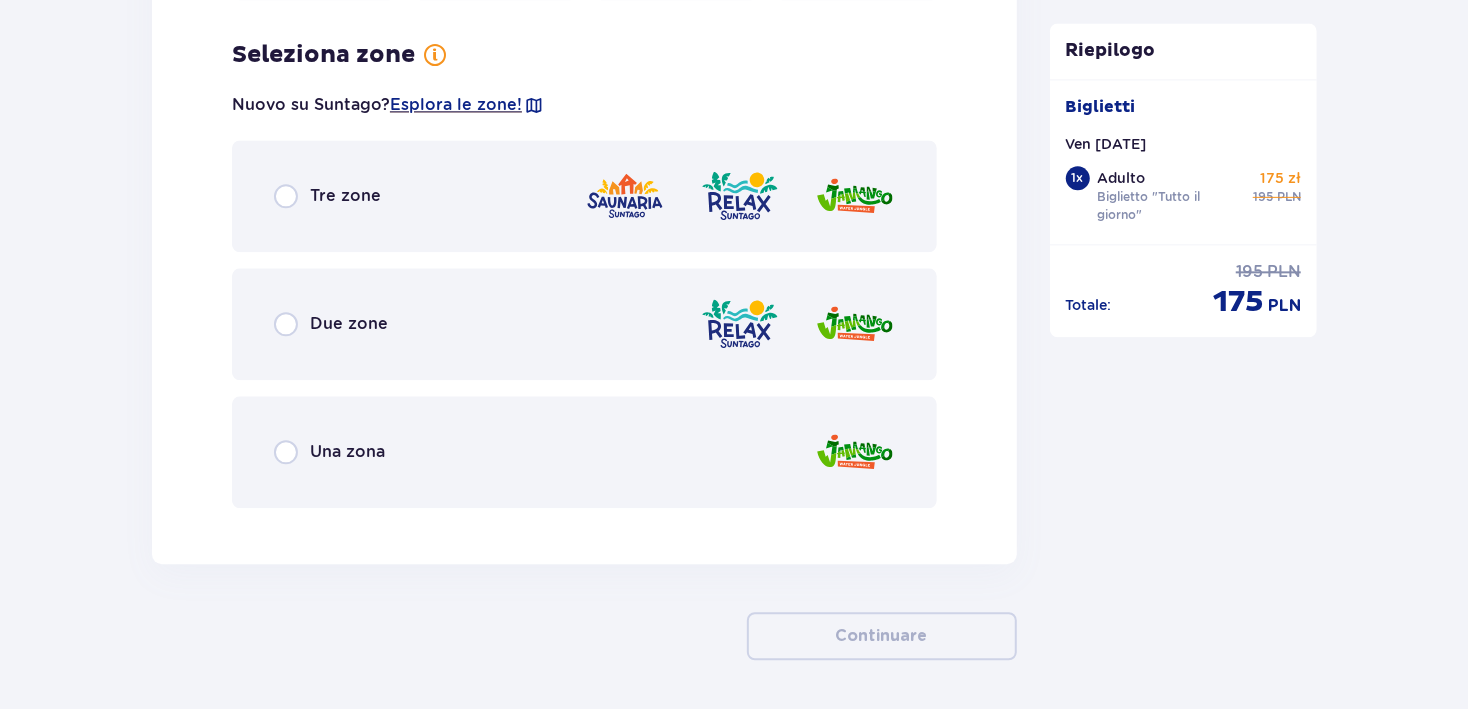 scroll, scrollTop: 2805, scrollLeft: 0, axis: vertical 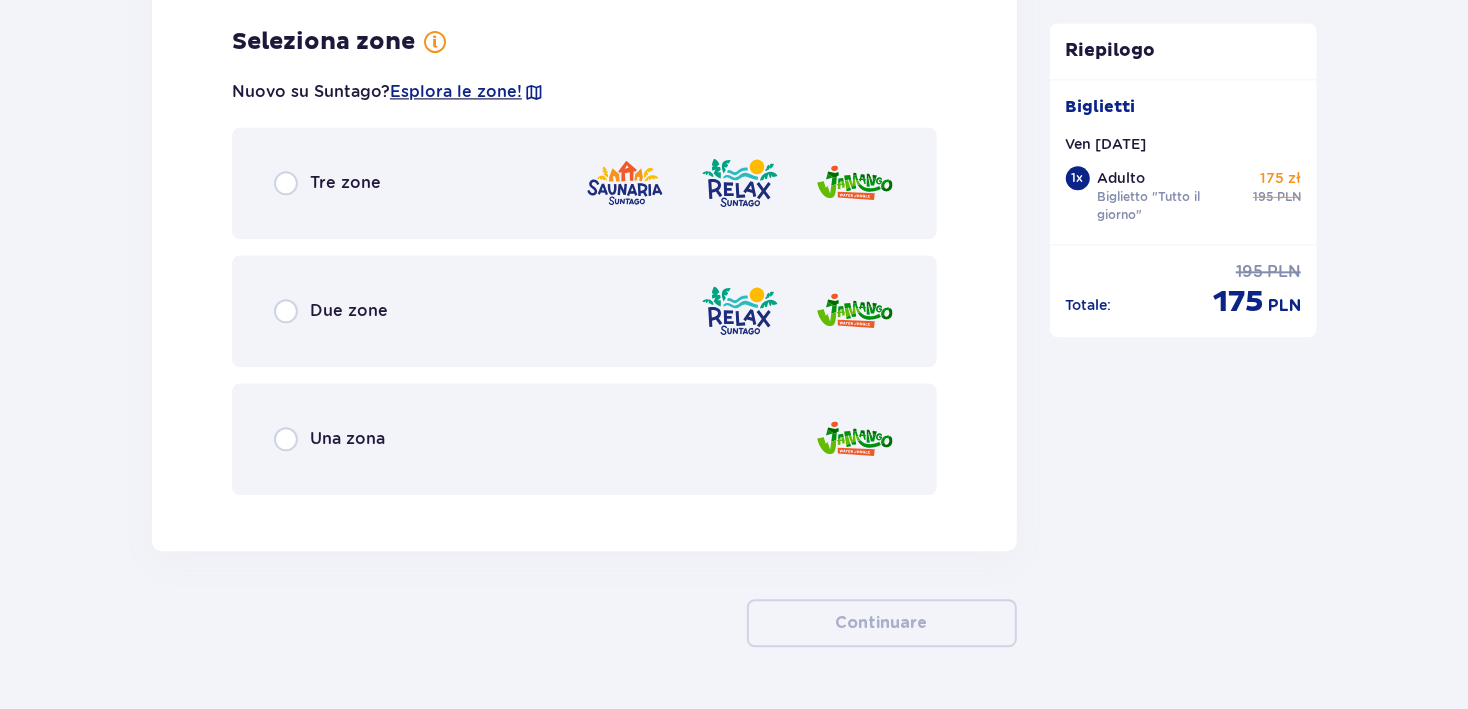 click on "Due zone" at bounding box center (584, 311) 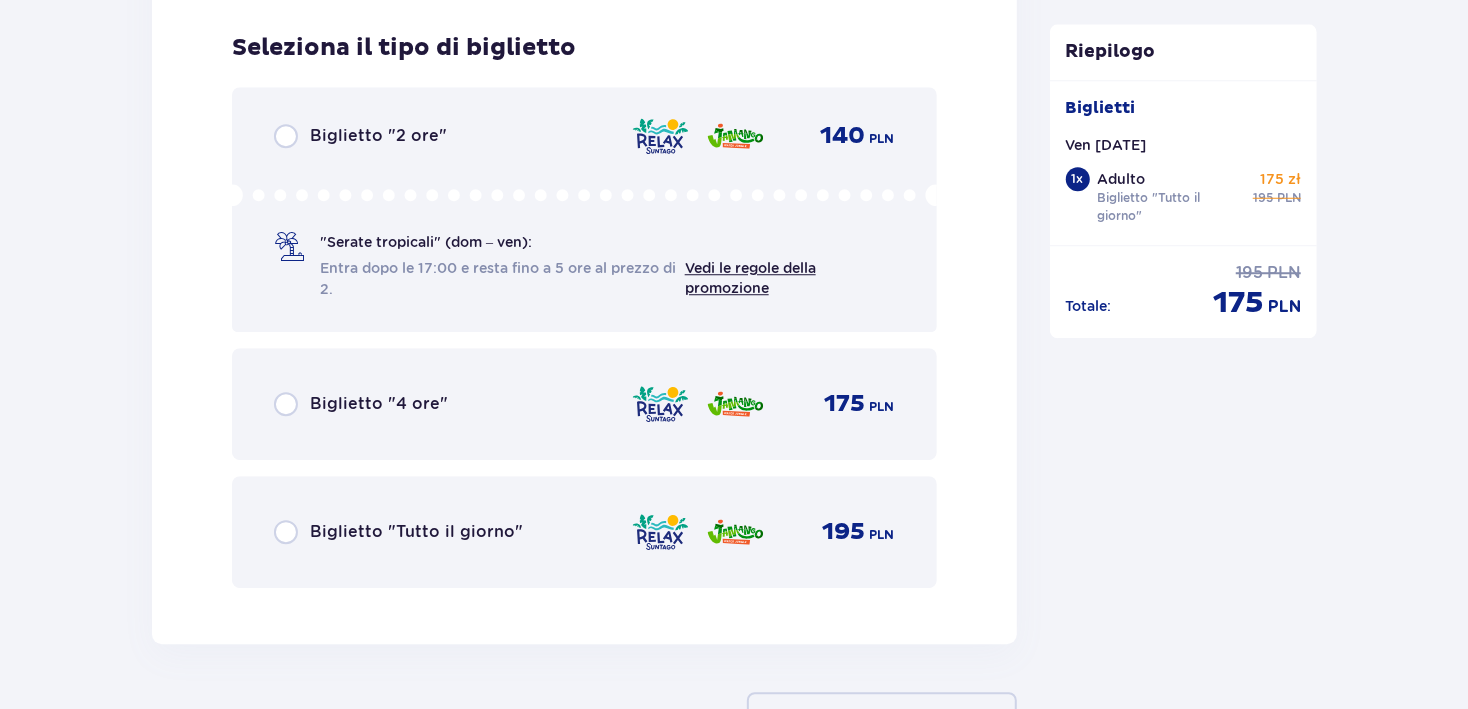 scroll, scrollTop: 3314, scrollLeft: 0, axis: vertical 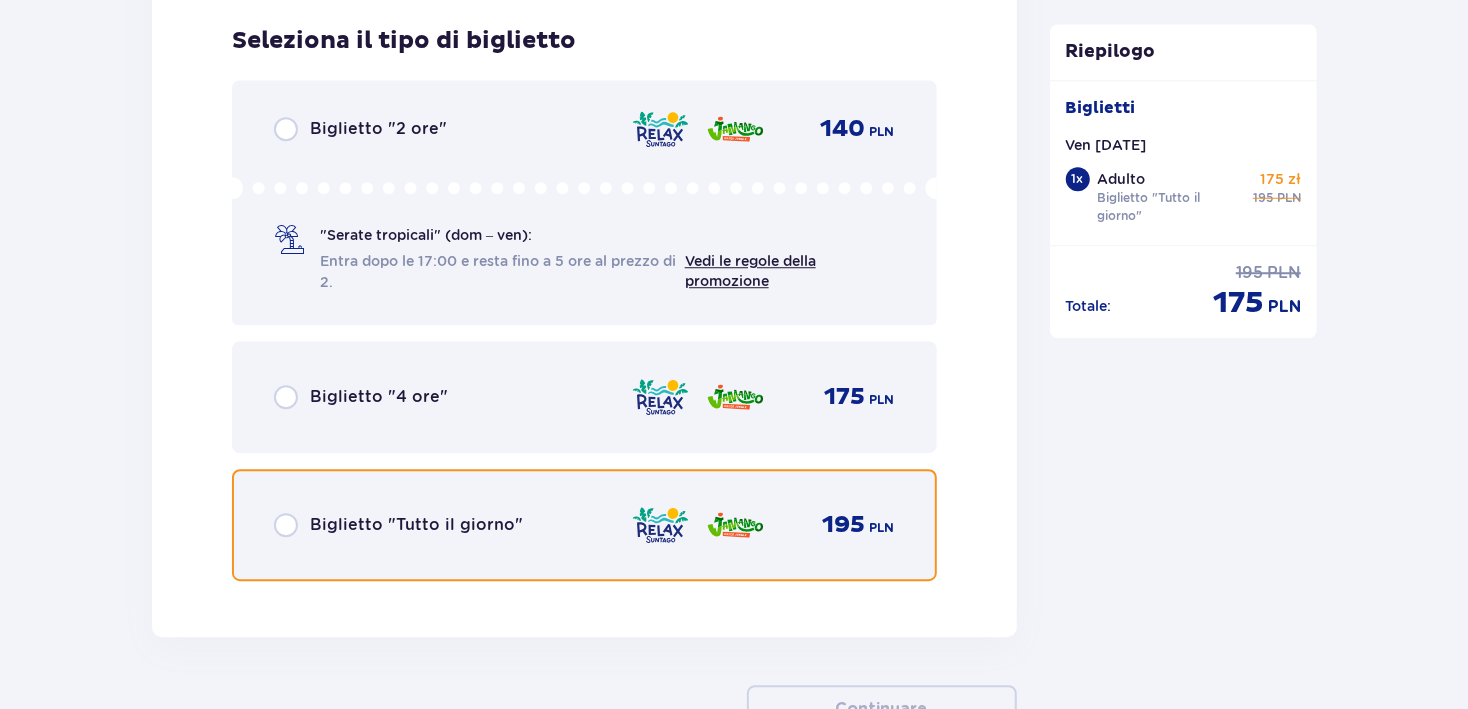 click at bounding box center [286, 525] 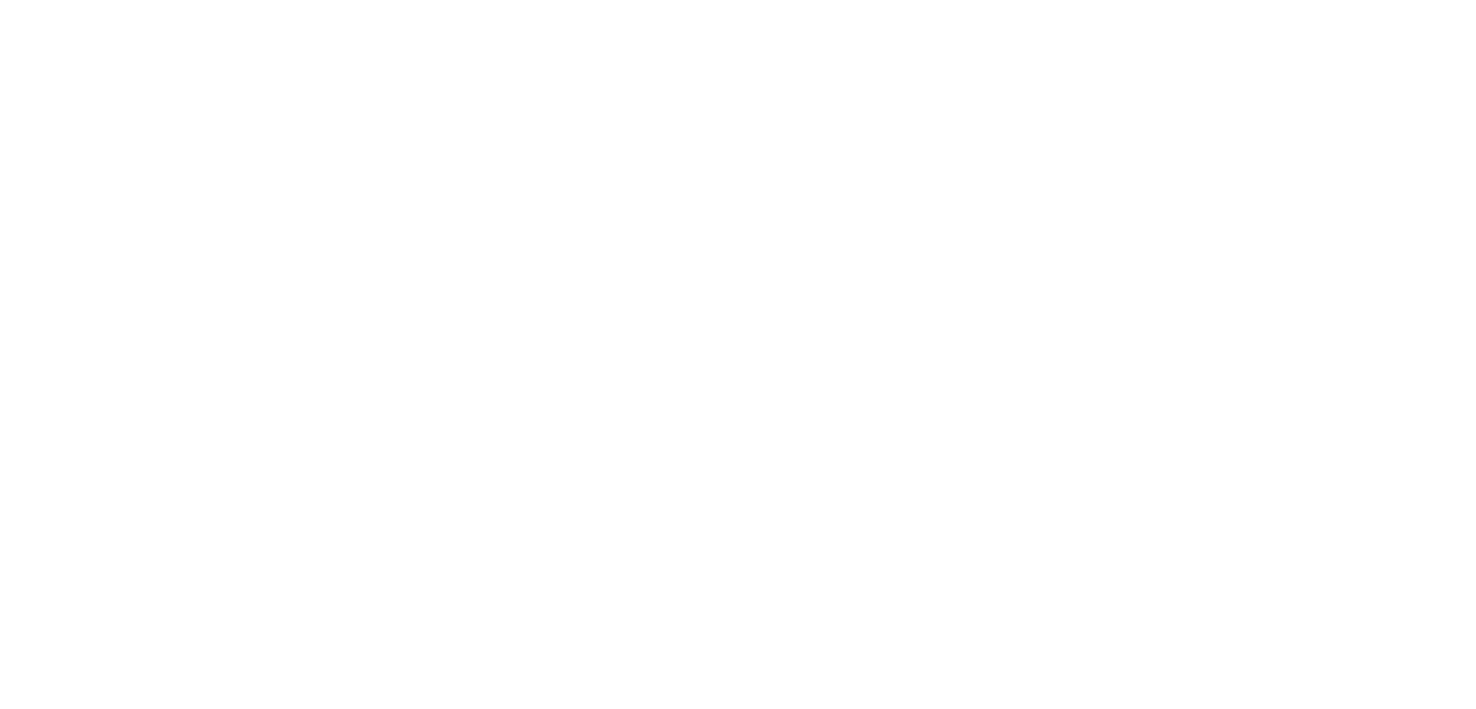scroll, scrollTop: 0, scrollLeft: 0, axis: both 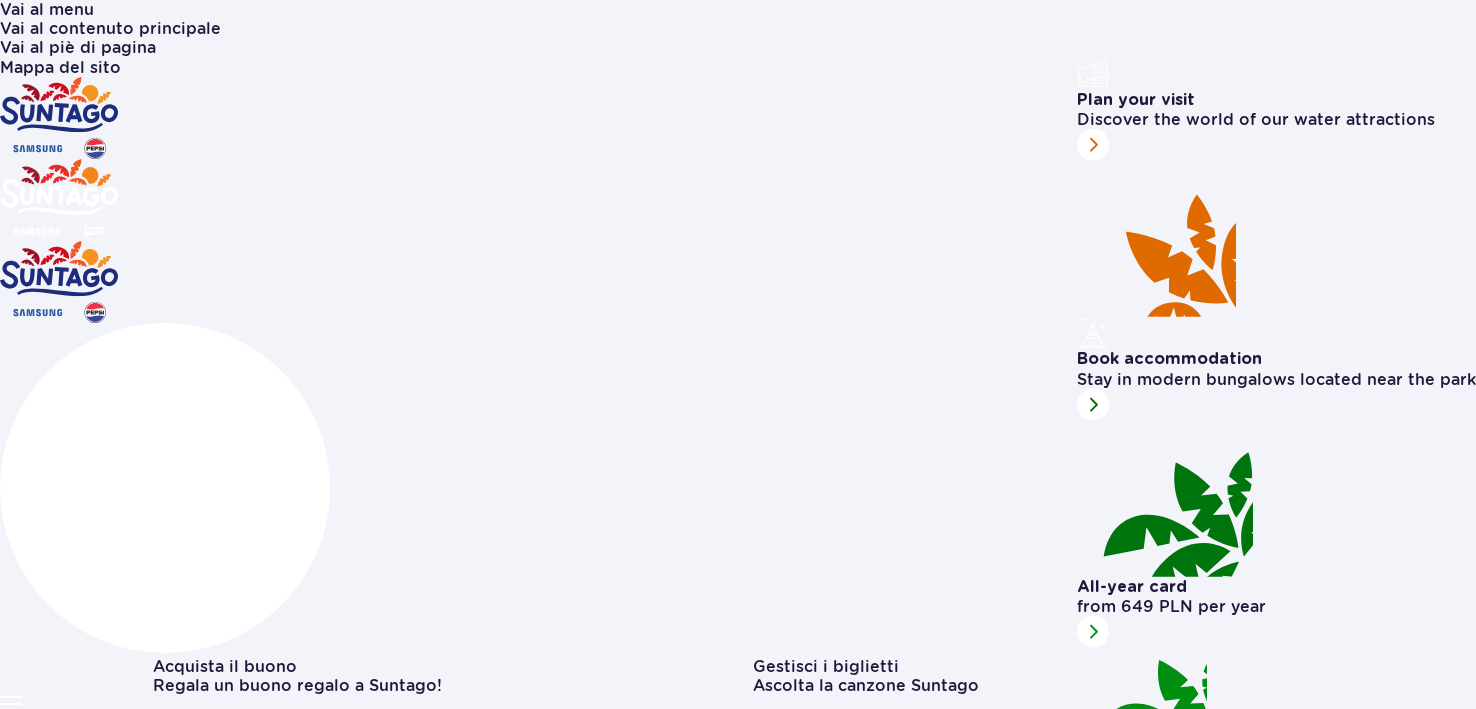 click on "Acquista ora" at bounding box center (51, 10191) 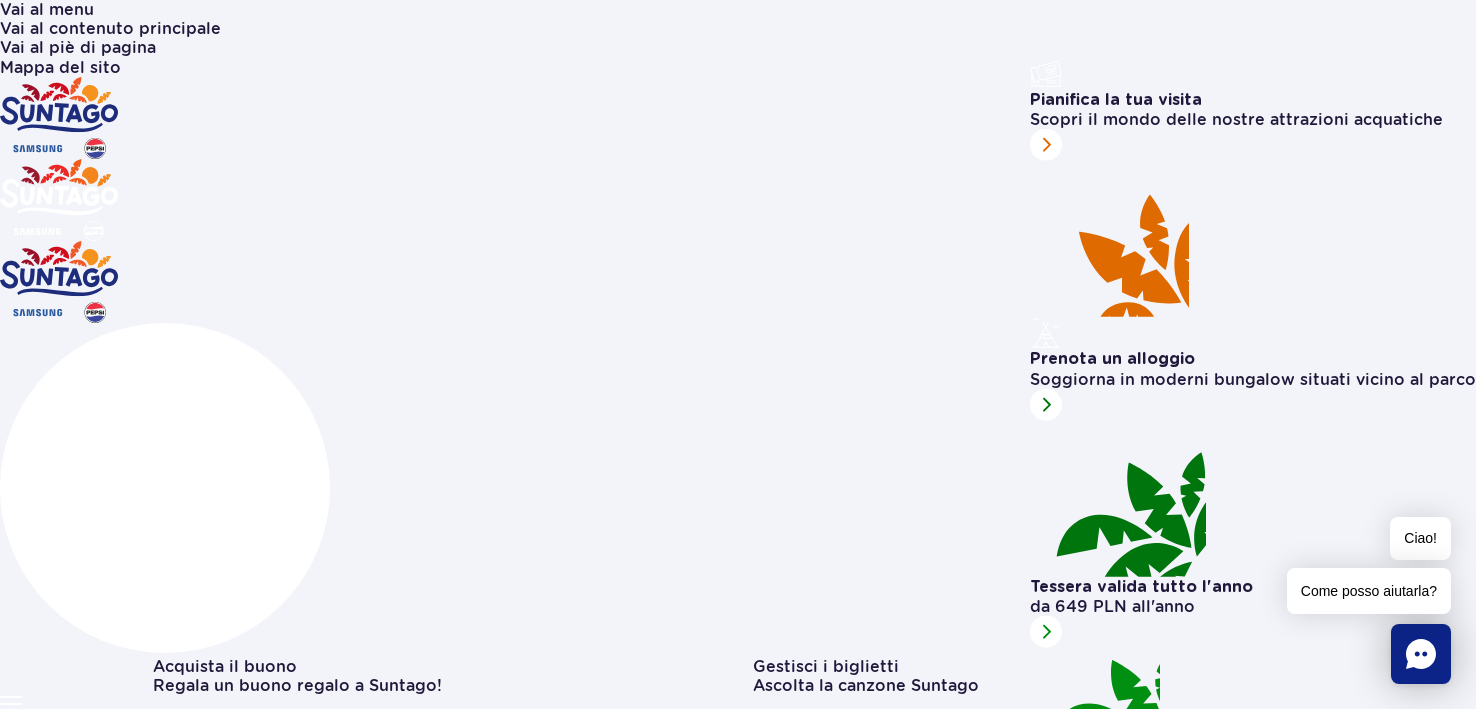 click at bounding box center [1253, 145] 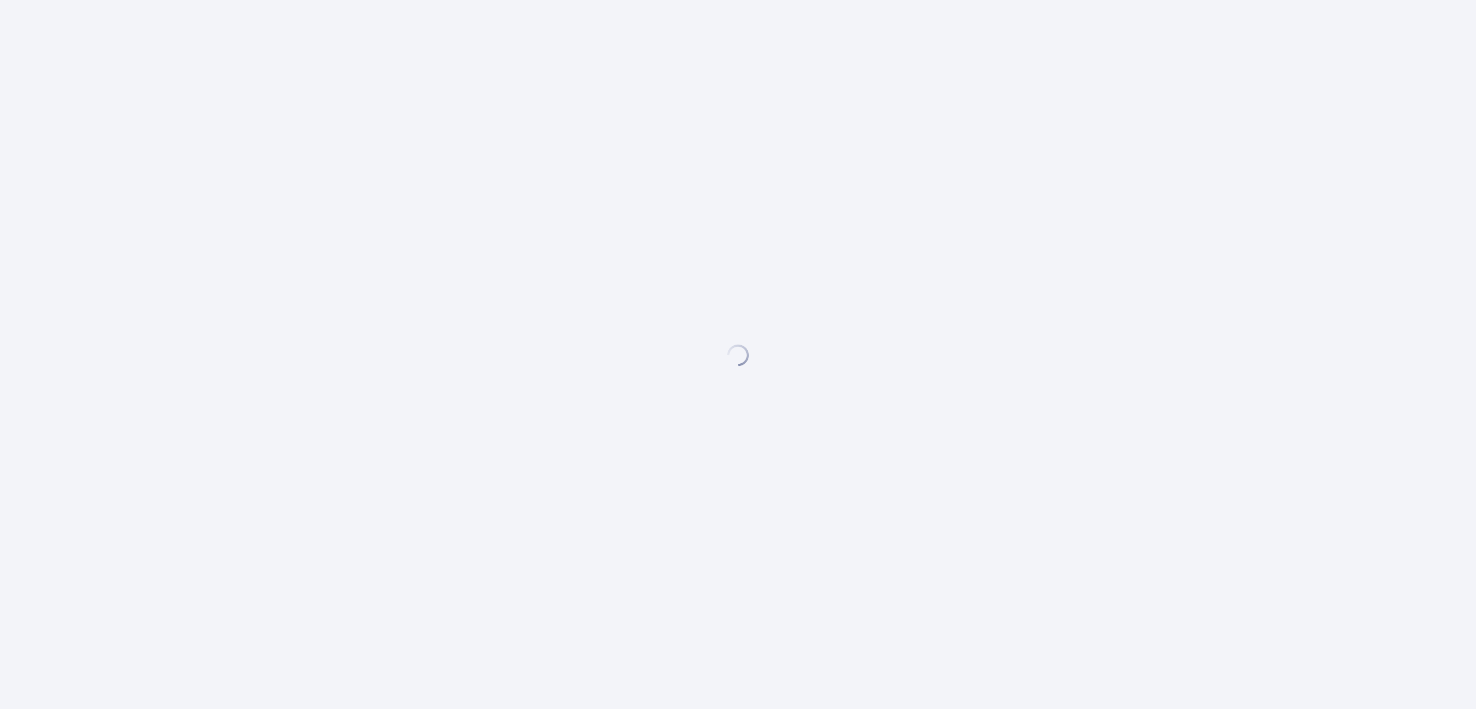 scroll, scrollTop: 0, scrollLeft: 0, axis: both 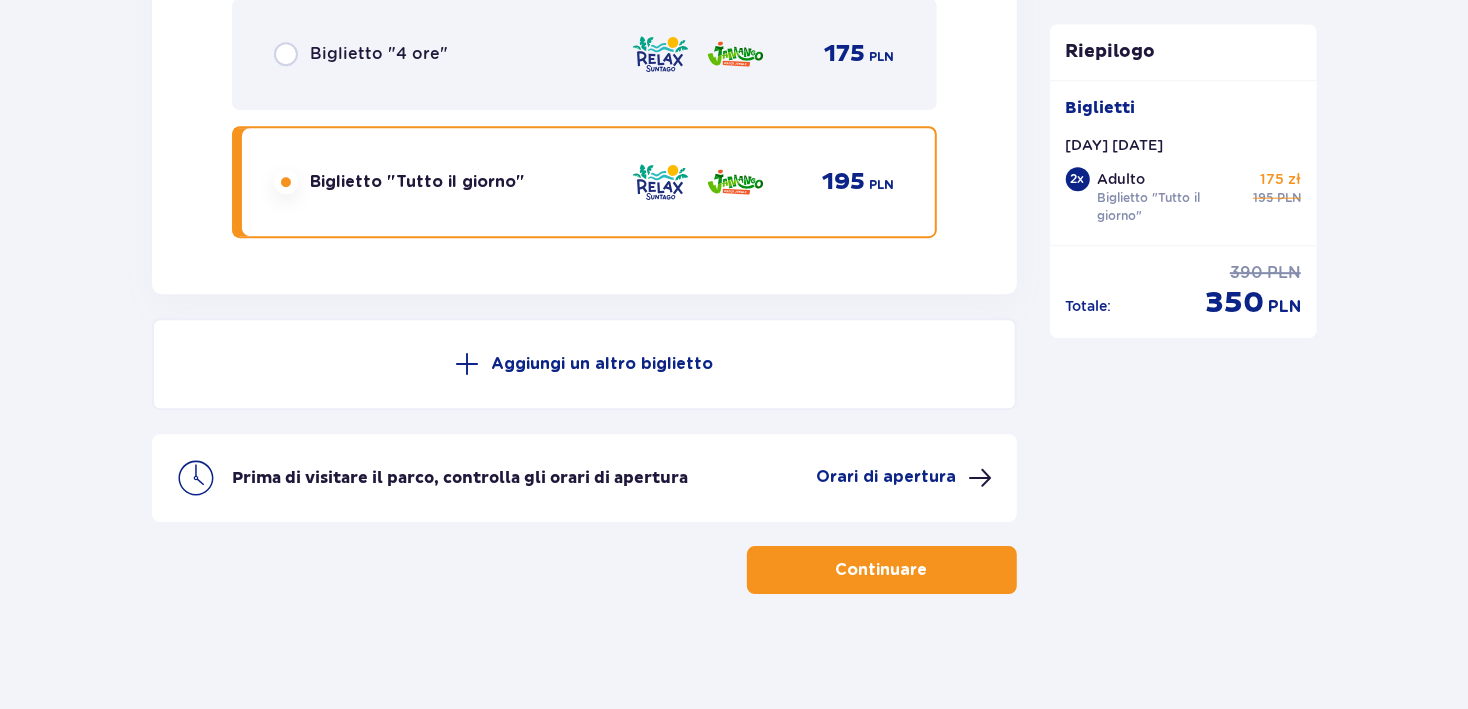 click on "Continuare" at bounding box center (882, 570) 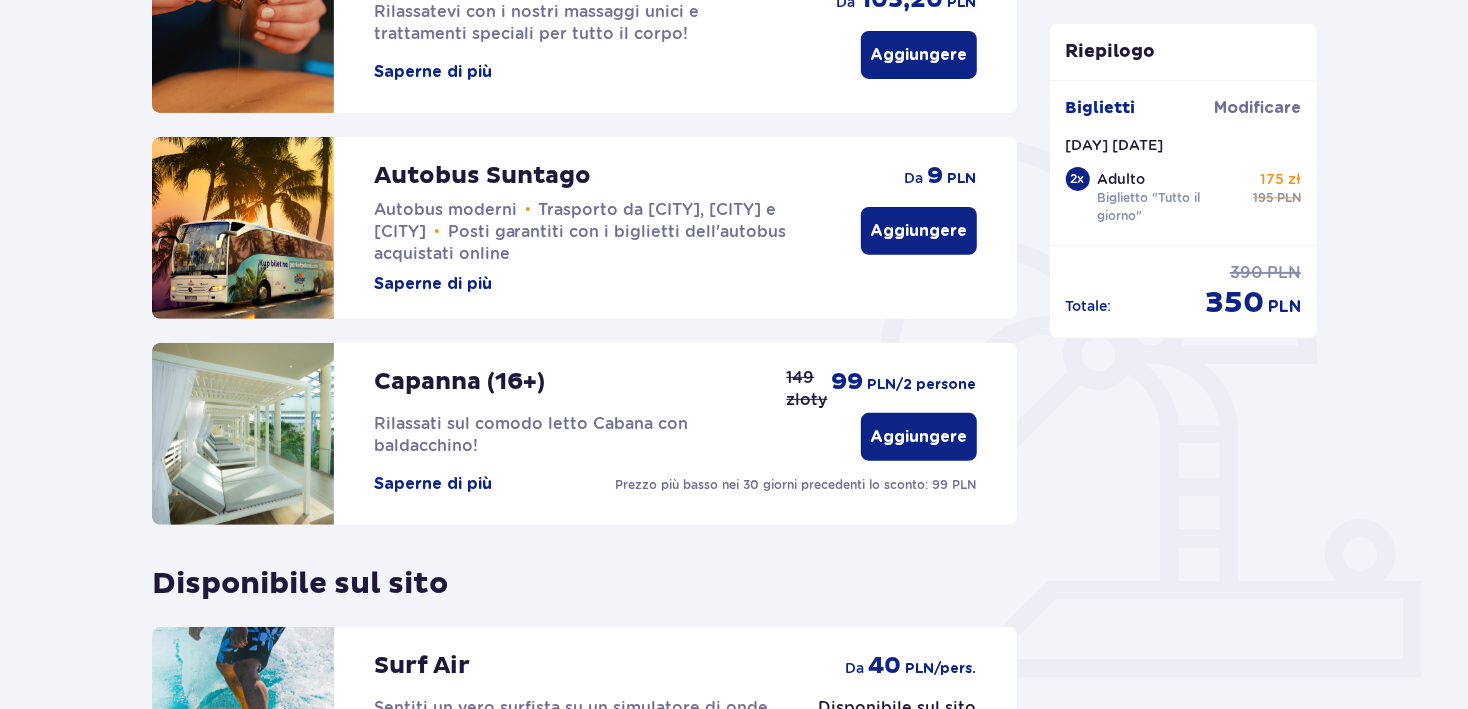 scroll, scrollTop: 359, scrollLeft: 0, axis: vertical 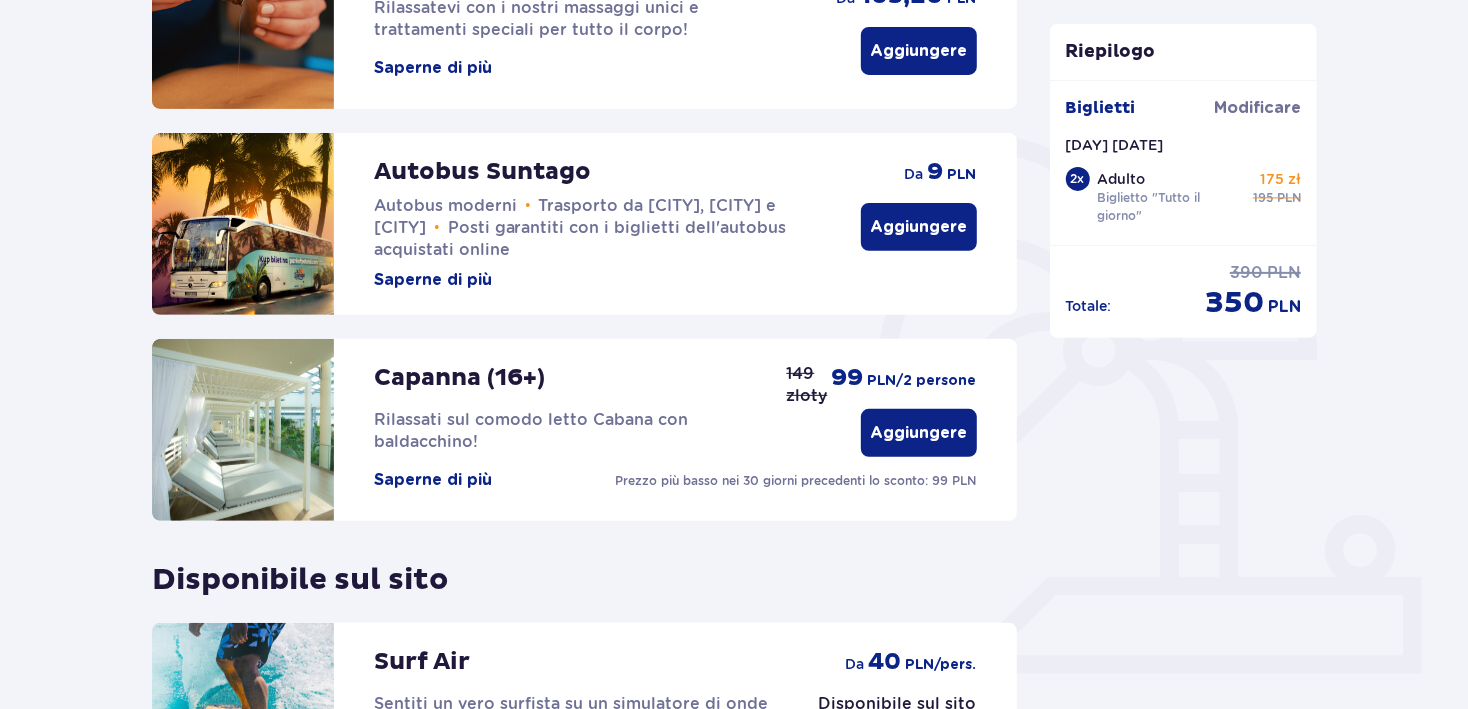 click on "Aggiungere" at bounding box center (918, 227) 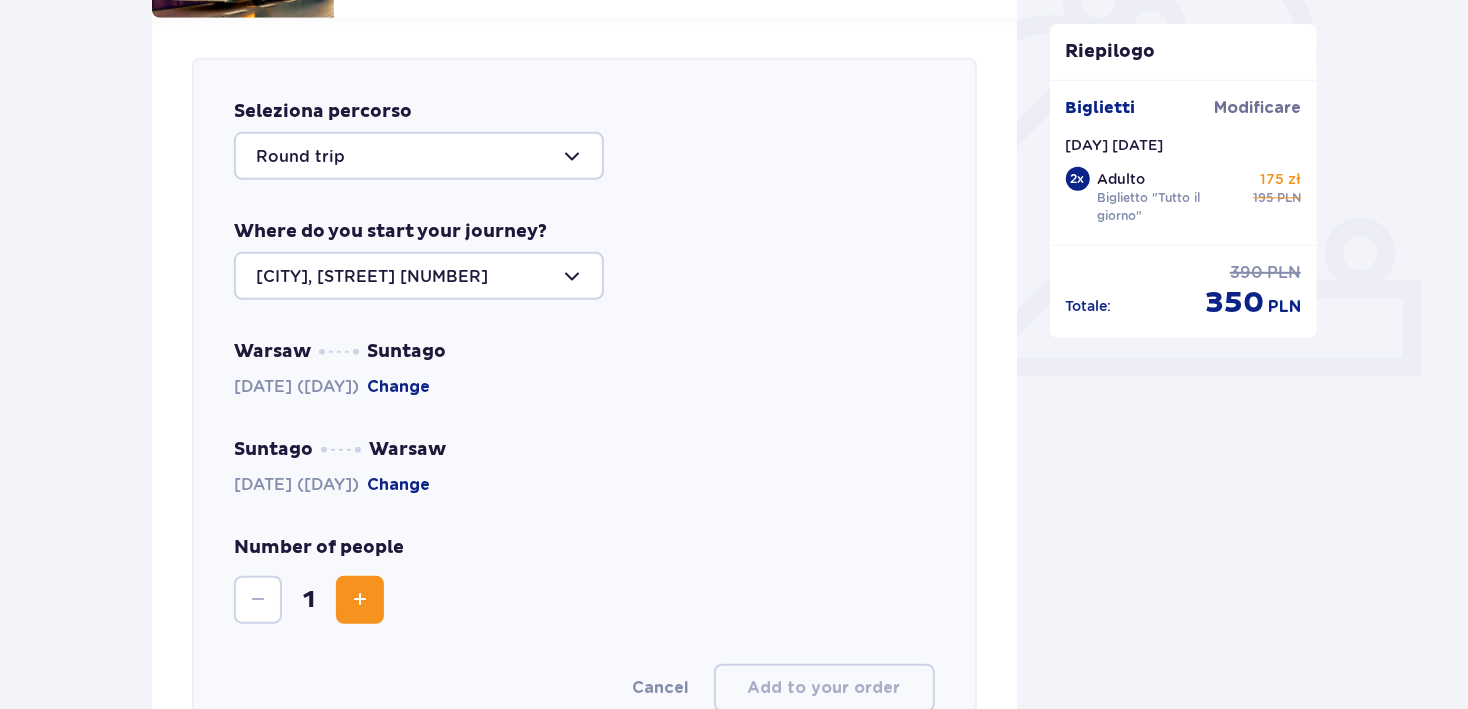 scroll, scrollTop: 690, scrollLeft: 0, axis: vertical 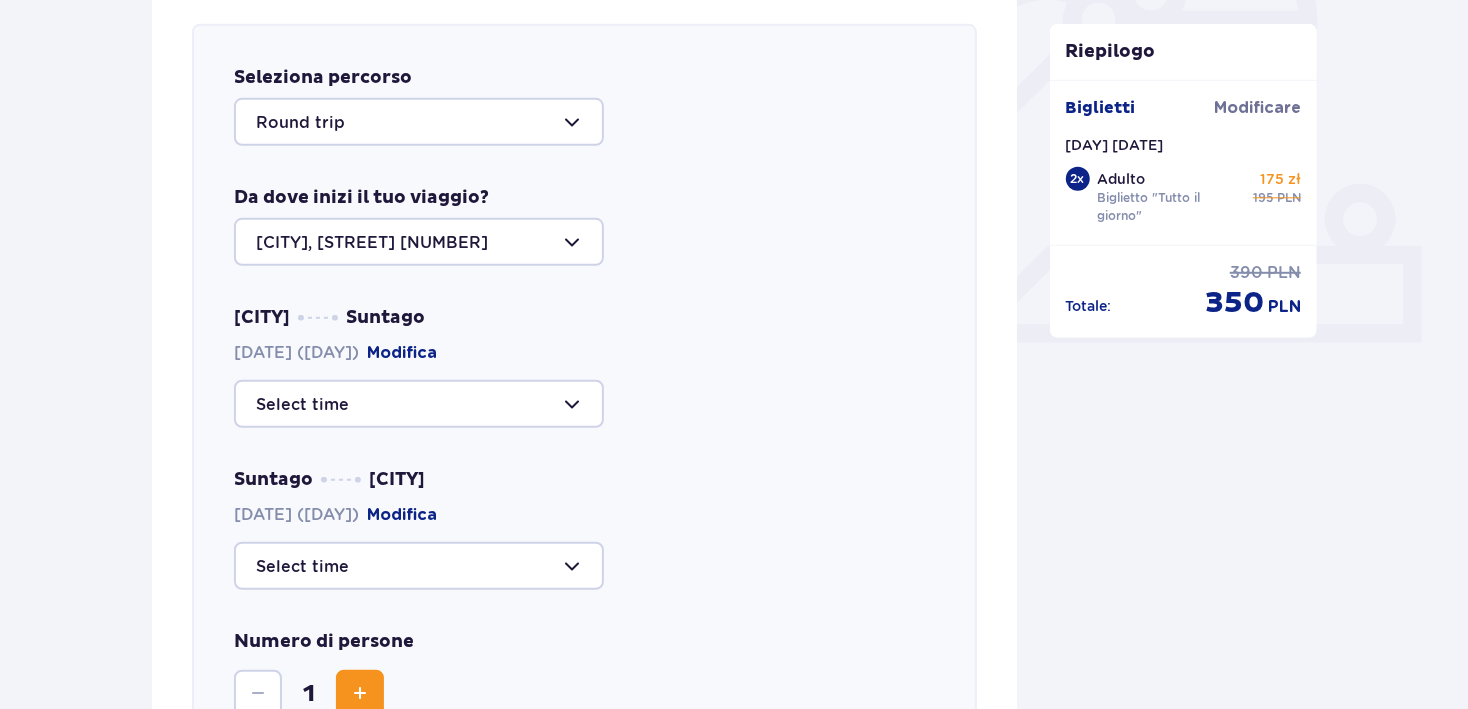 click at bounding box center [419, 122] 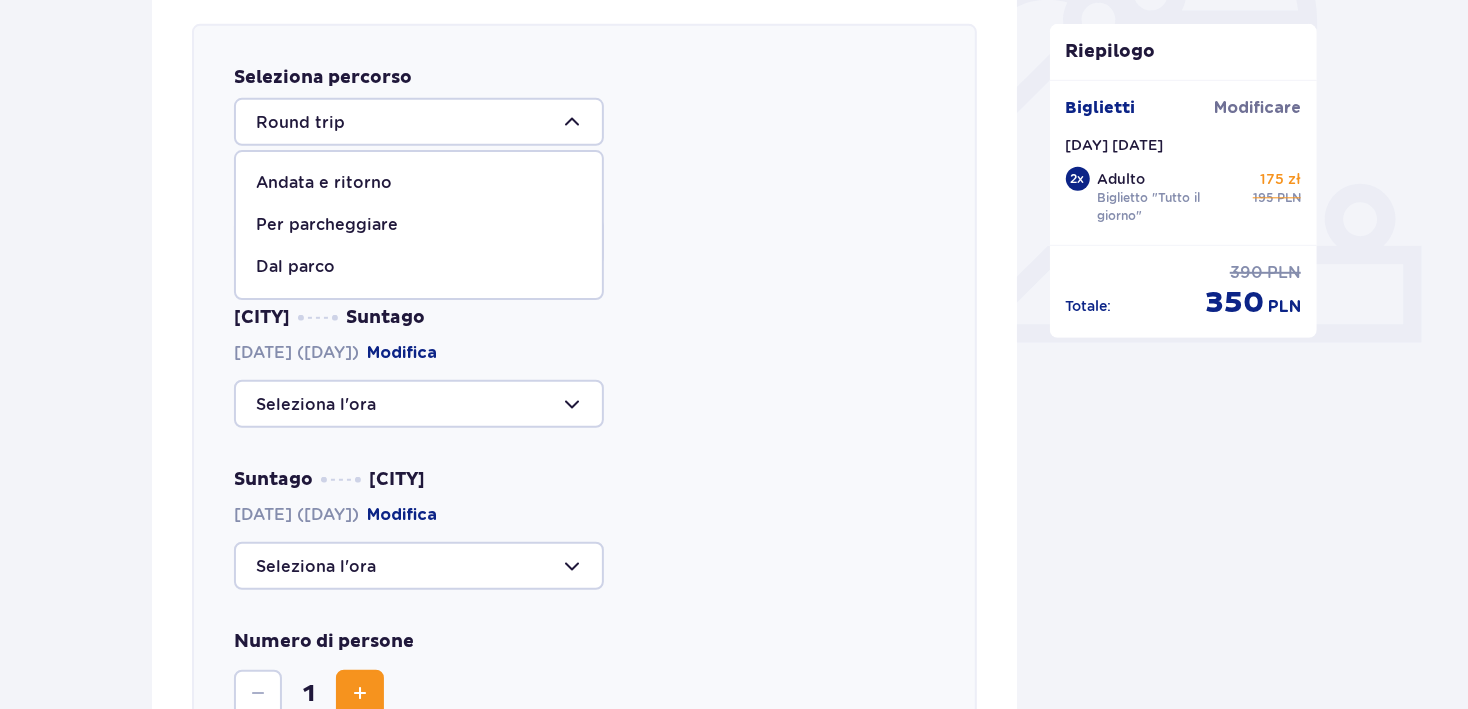 click on "Andata e ritorno" at bounding box center (419, 183) 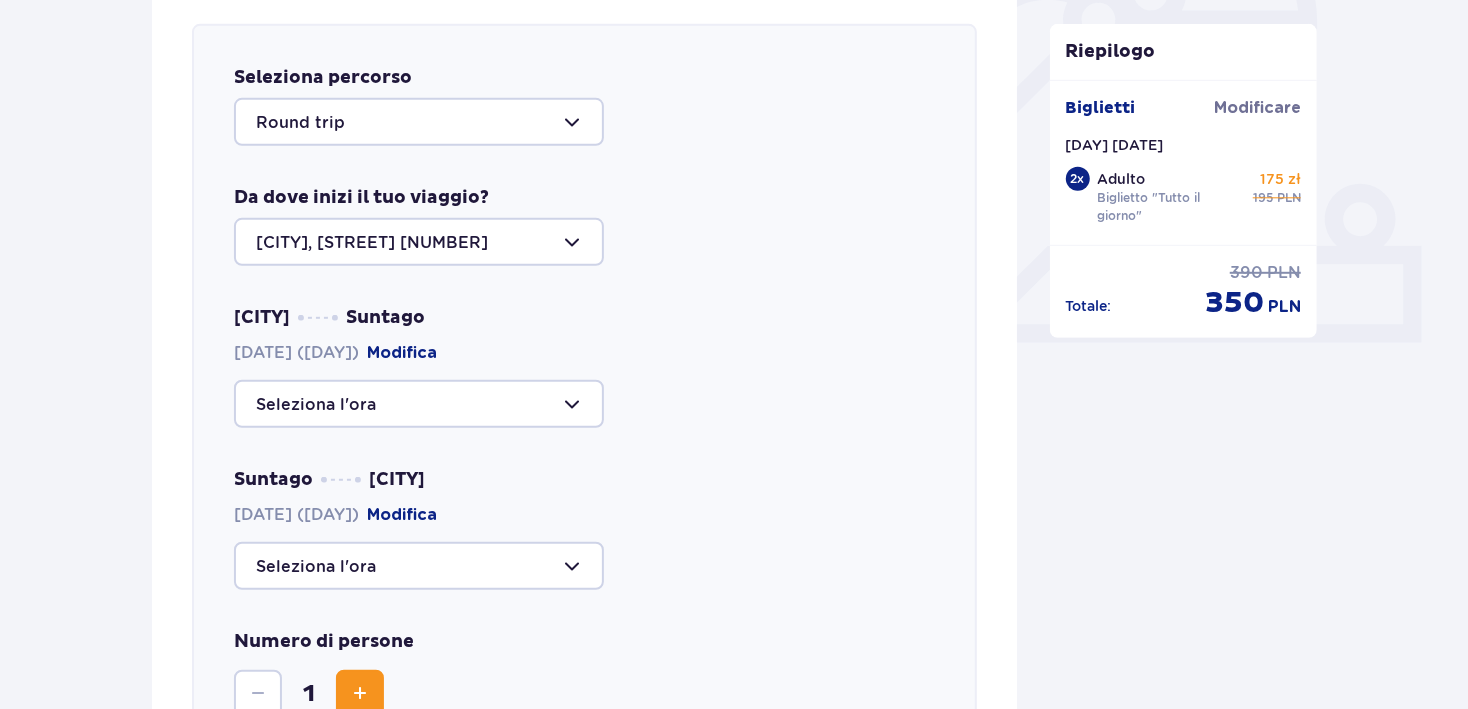 click at bounding box center [419, 242] 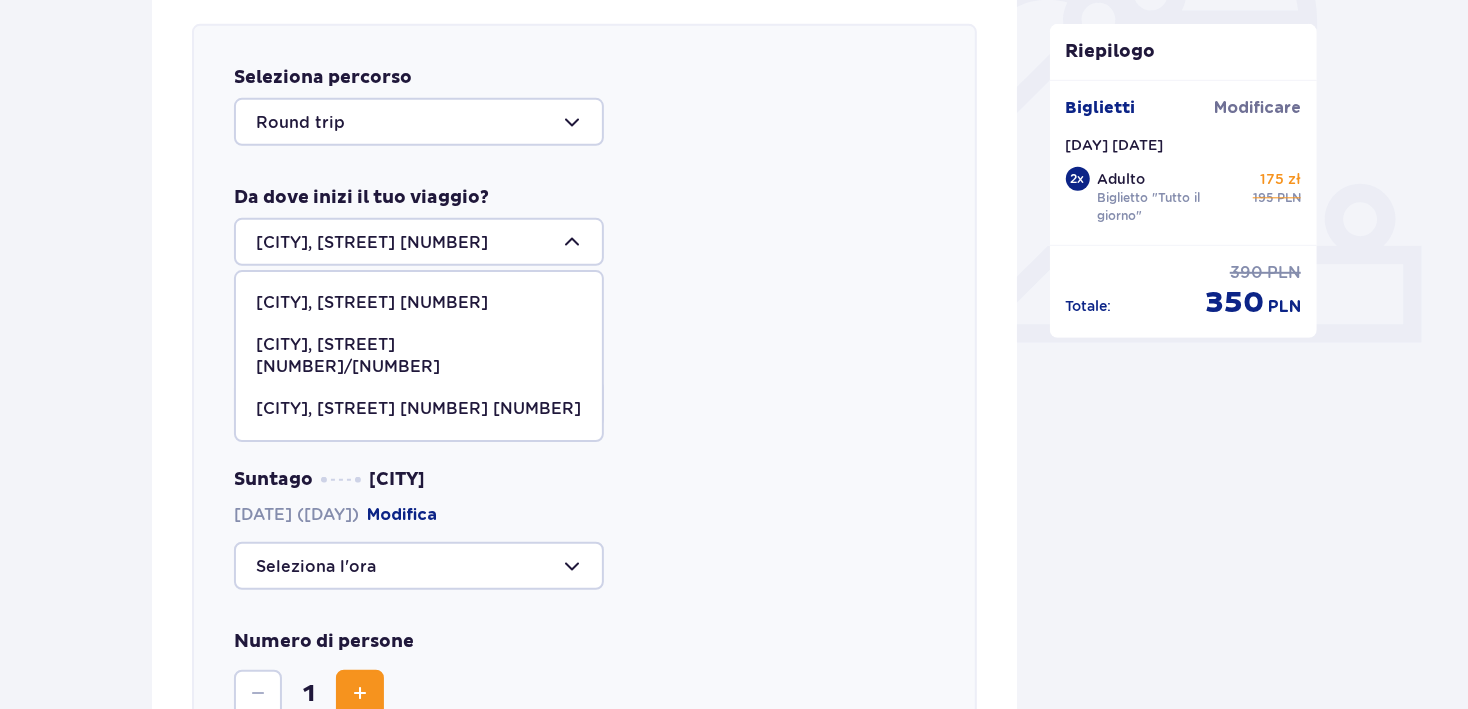 click on "Varsavia, Al. Jerozolimskie 56" at bounding box center [372, 302] 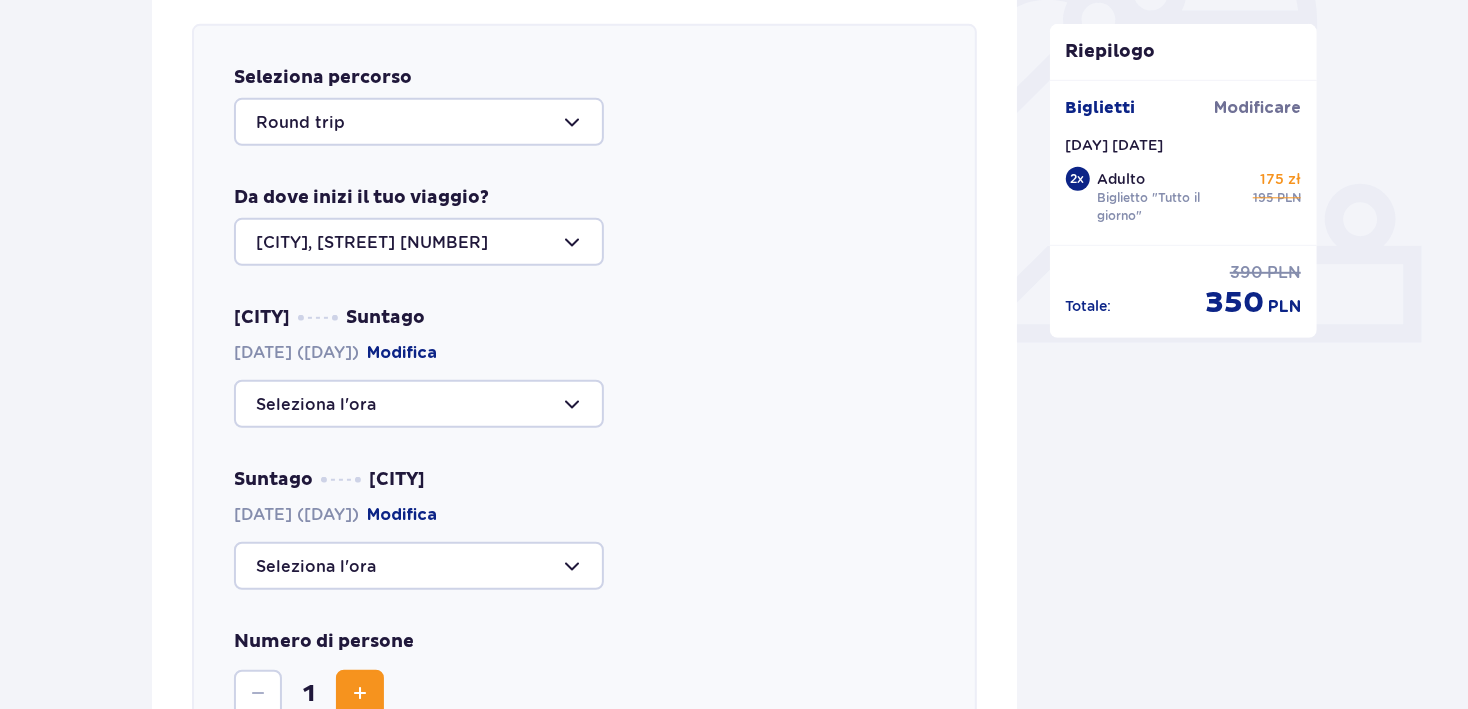 click at bounding box center (419, 404) 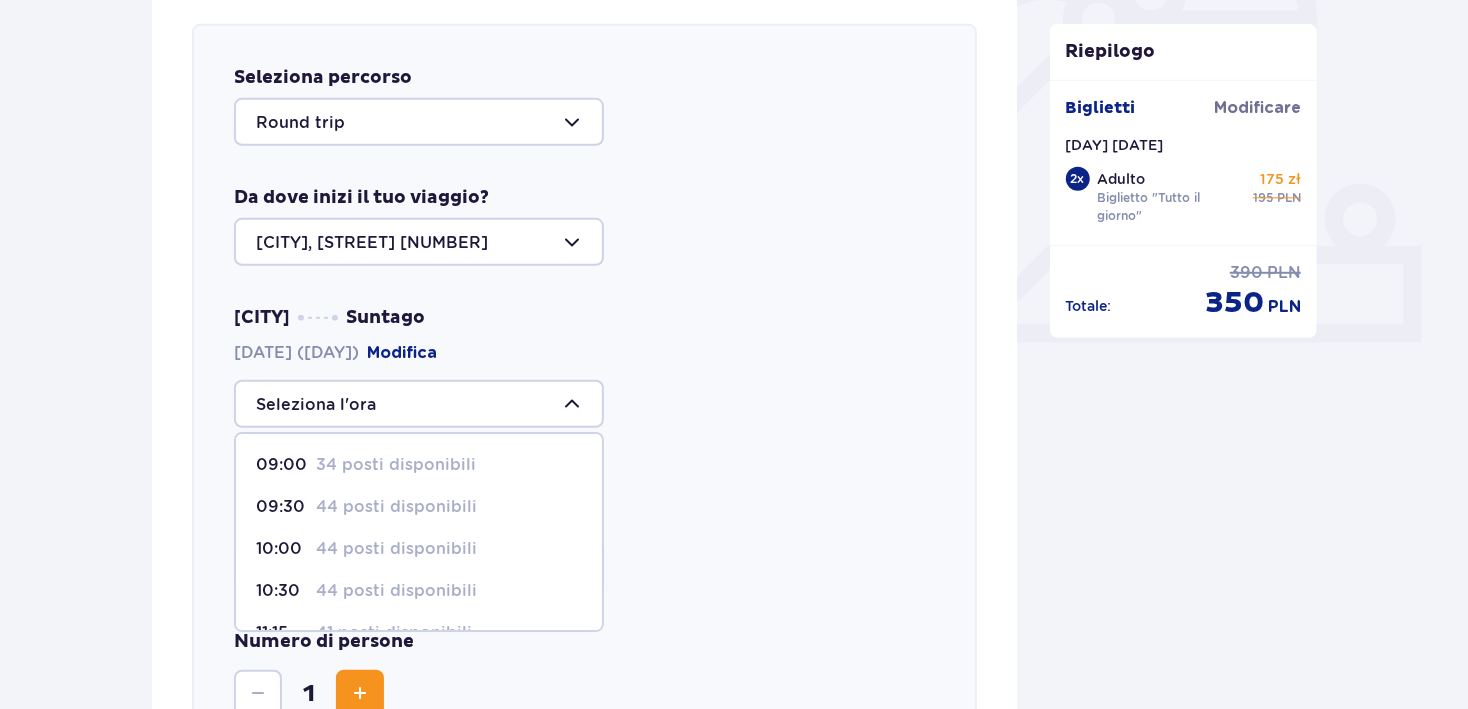 click at bounding box center (419, 242) 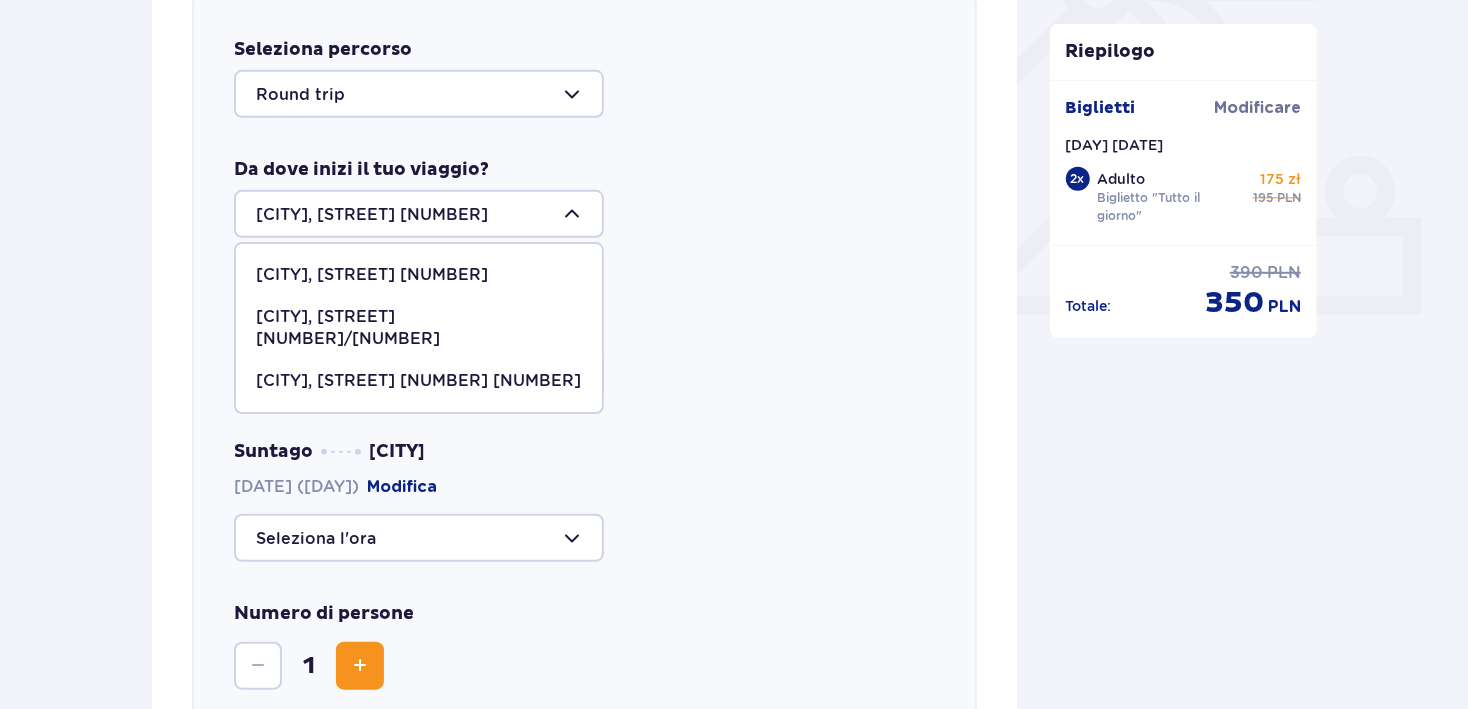 scroll, scrollTop: 718, scrollLeft: 0, axis: vertical 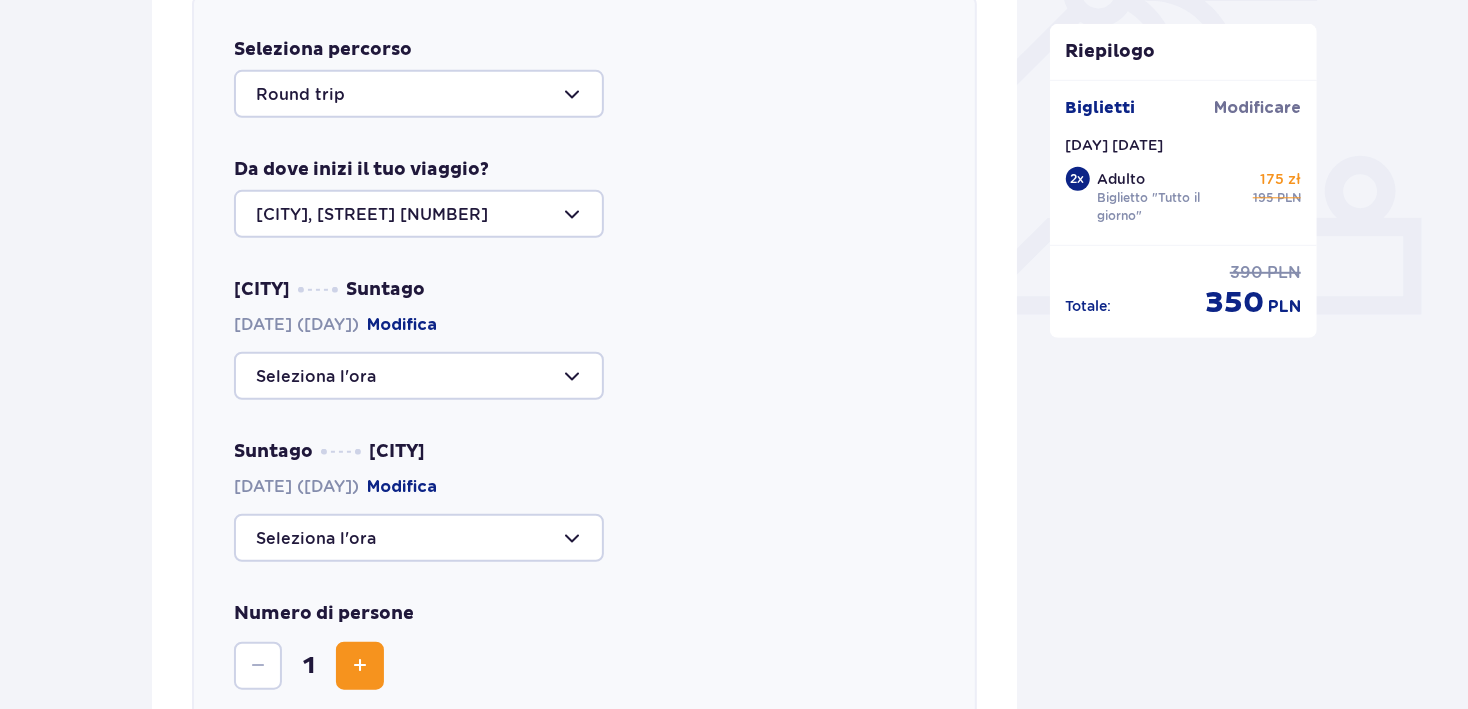 click at bounding box center (419, 376) 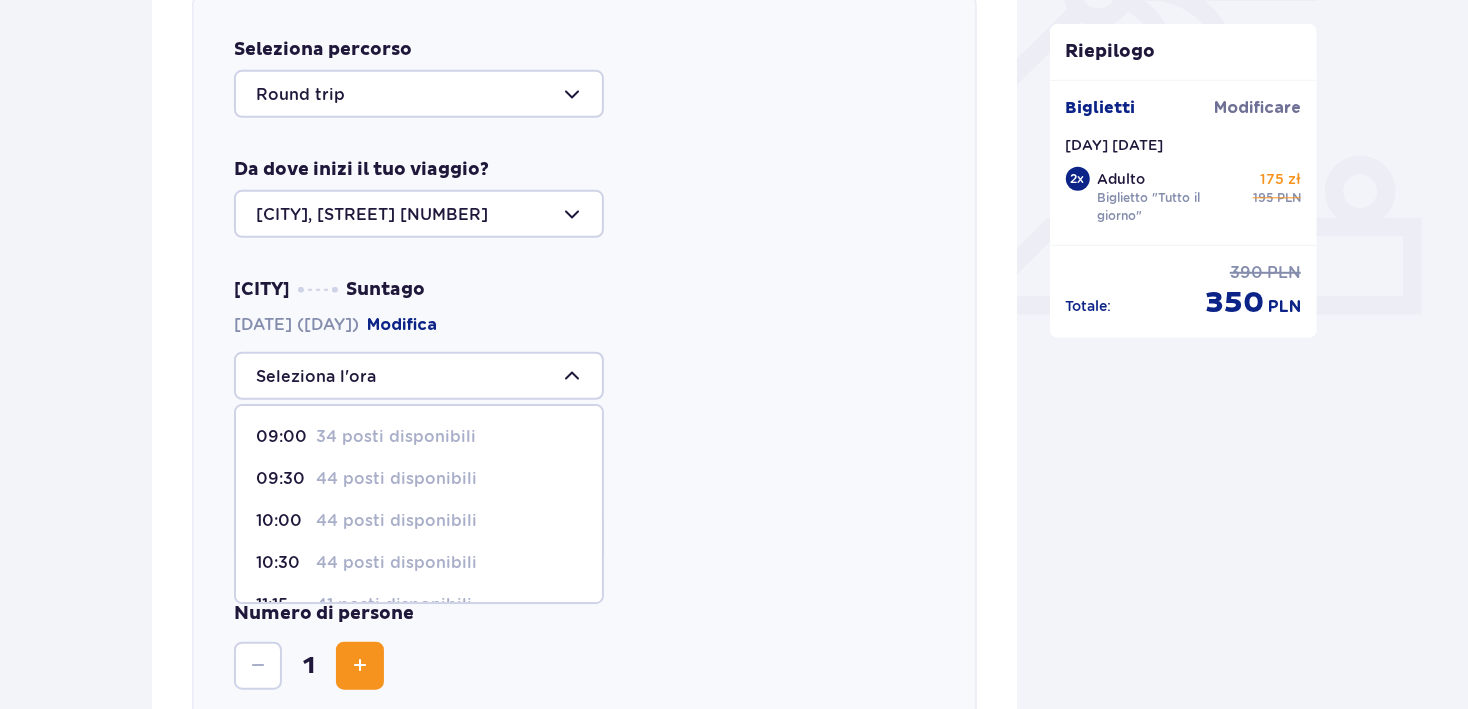 click on "09:00" at bounding box center (281, 436) 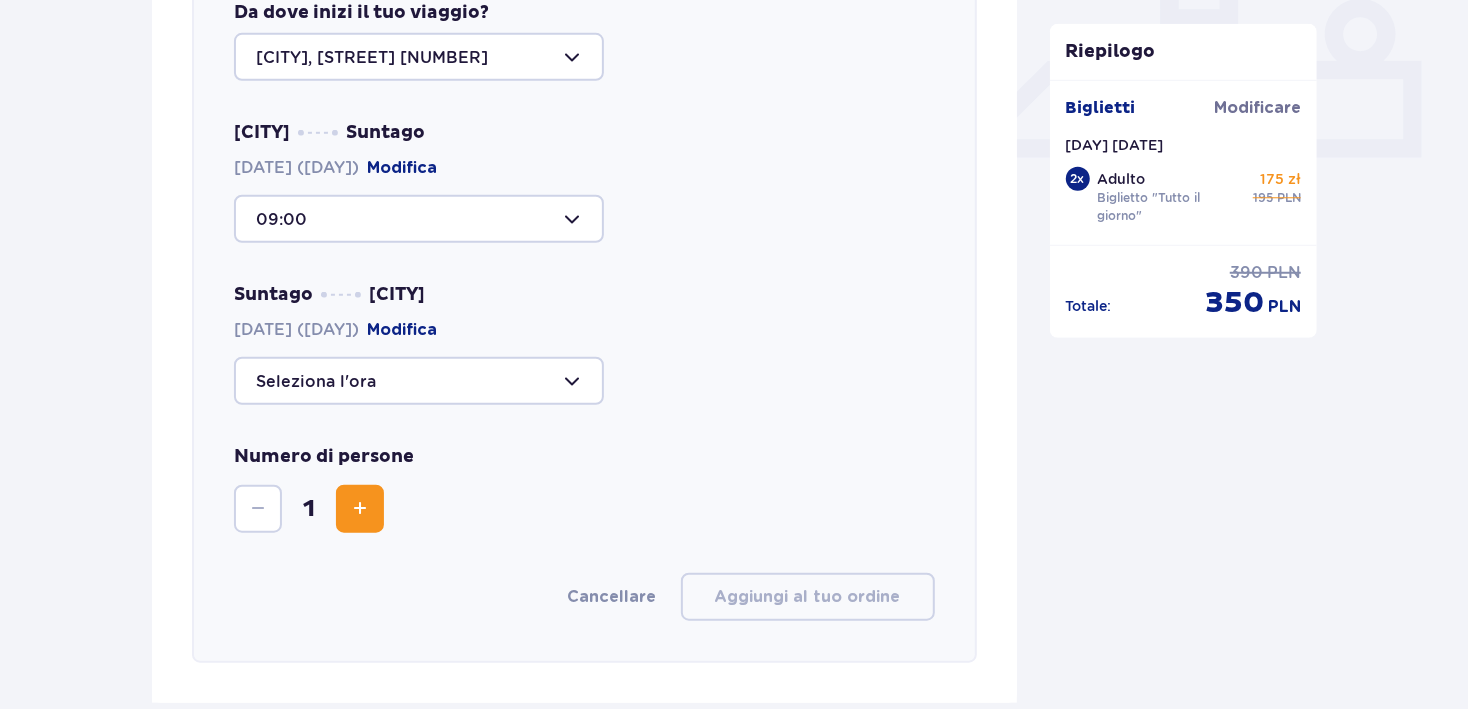 scroll, scrollTop: 901, scrollLeft: 0, axis: vertical 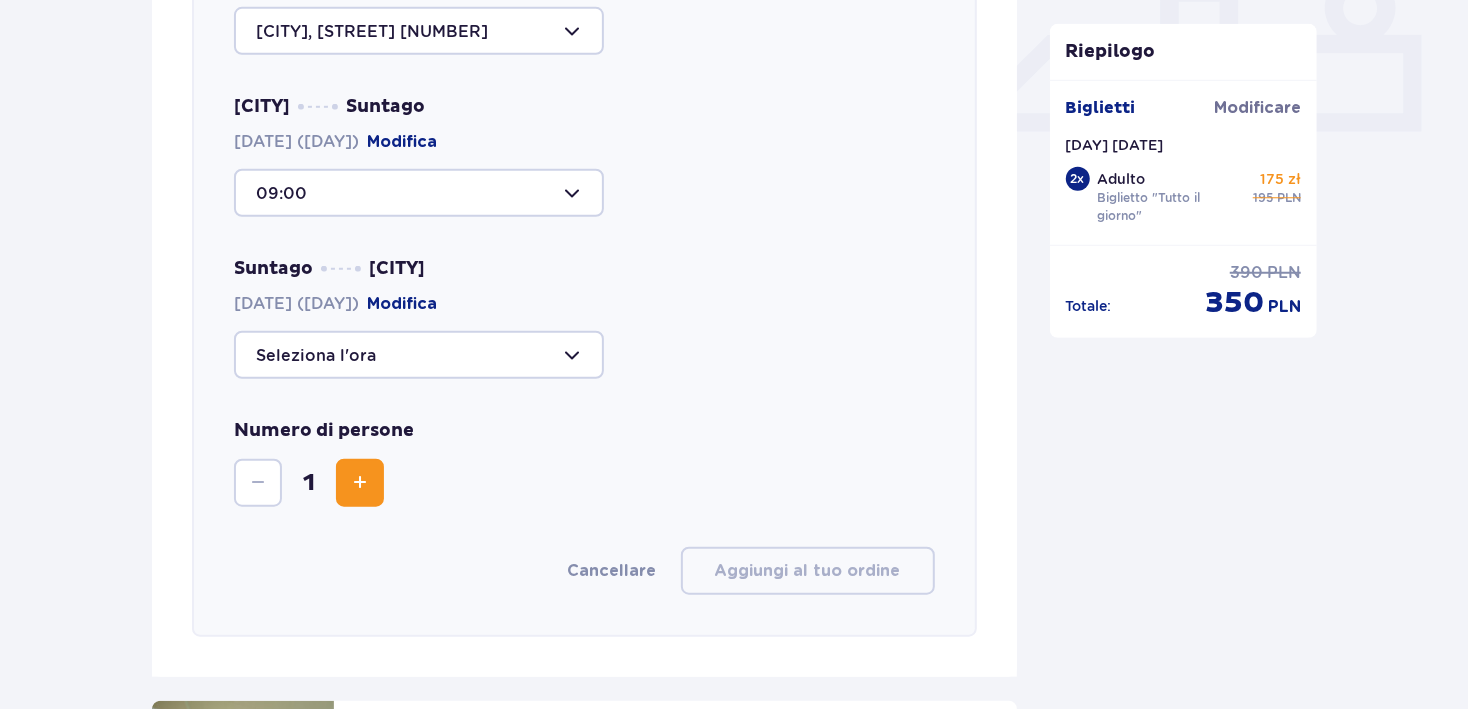 click at bounding box center (419, 355) 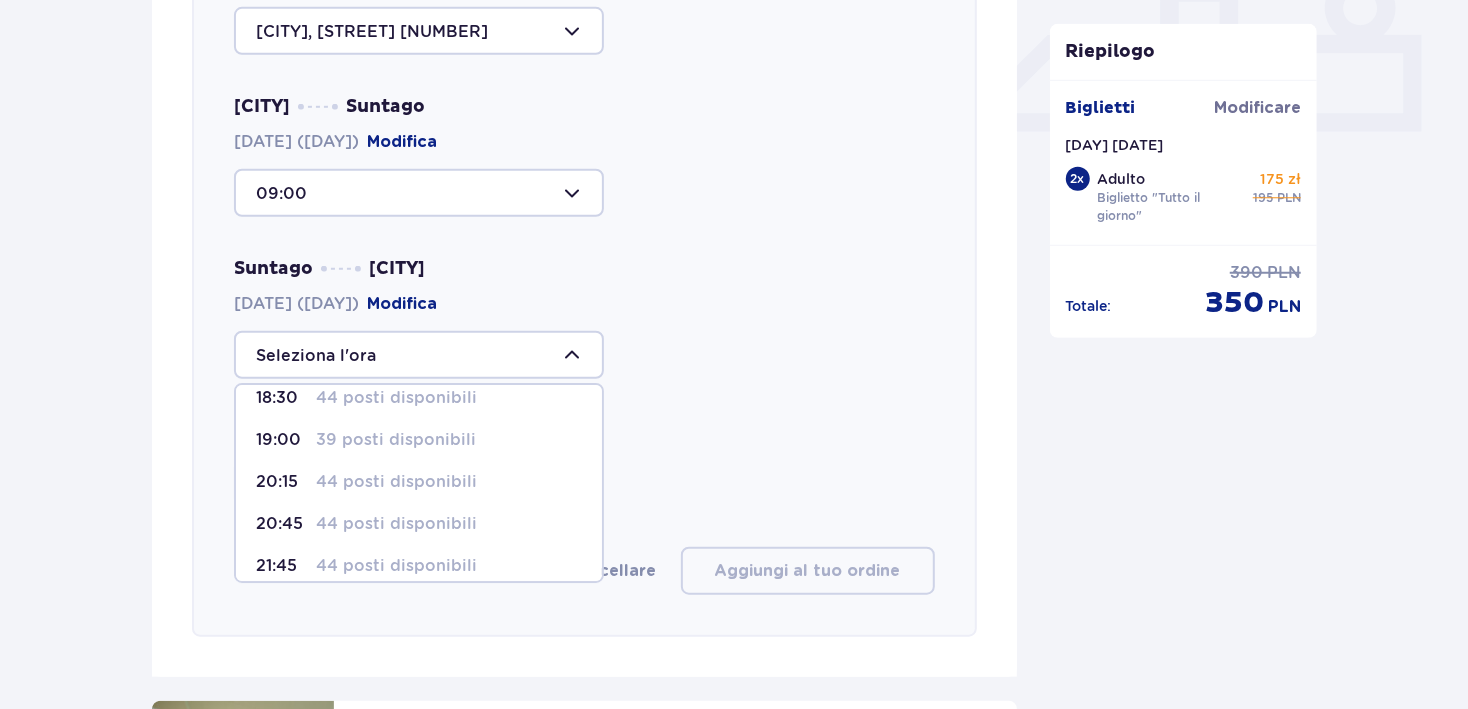scroll, scrollTop: 242, scrollLeft: 0, axis: vertical 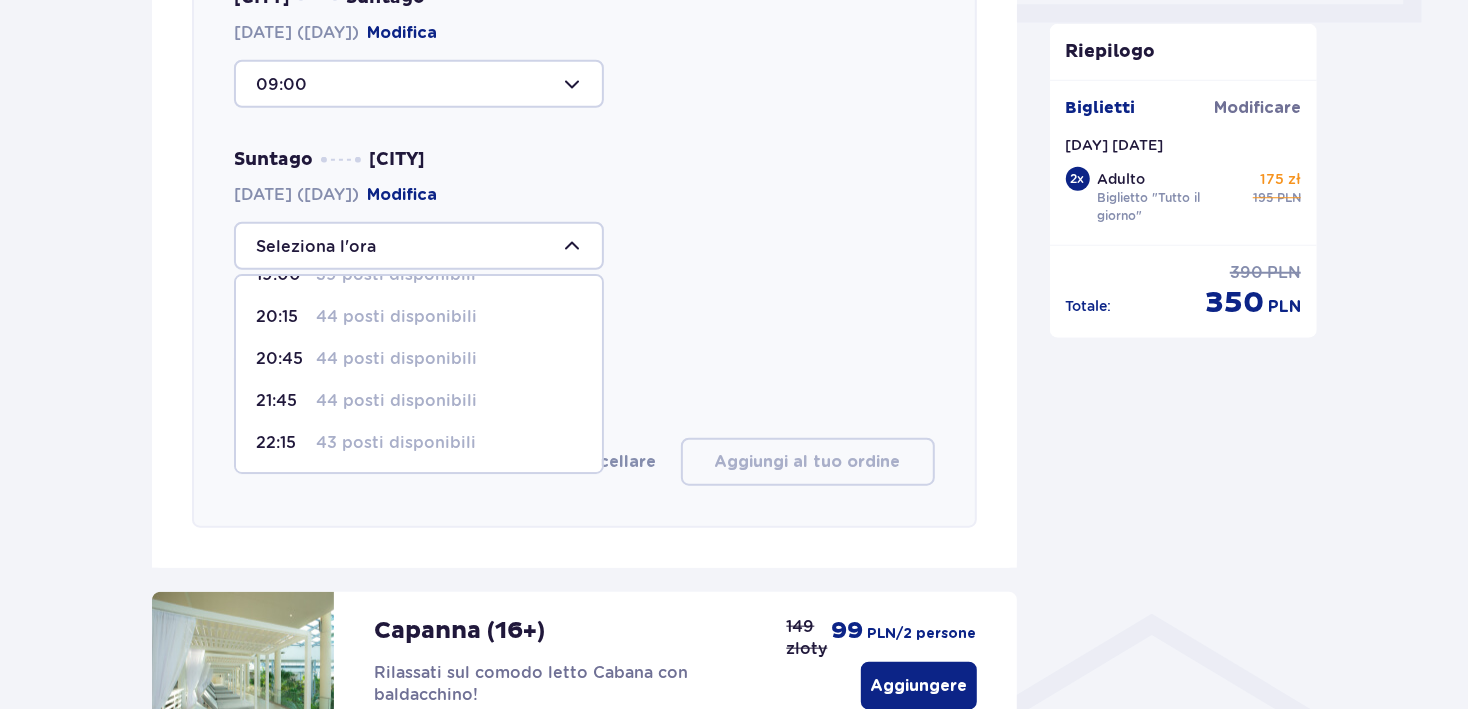 click on "43 posti disponibili" at bounding box center (396, 442) 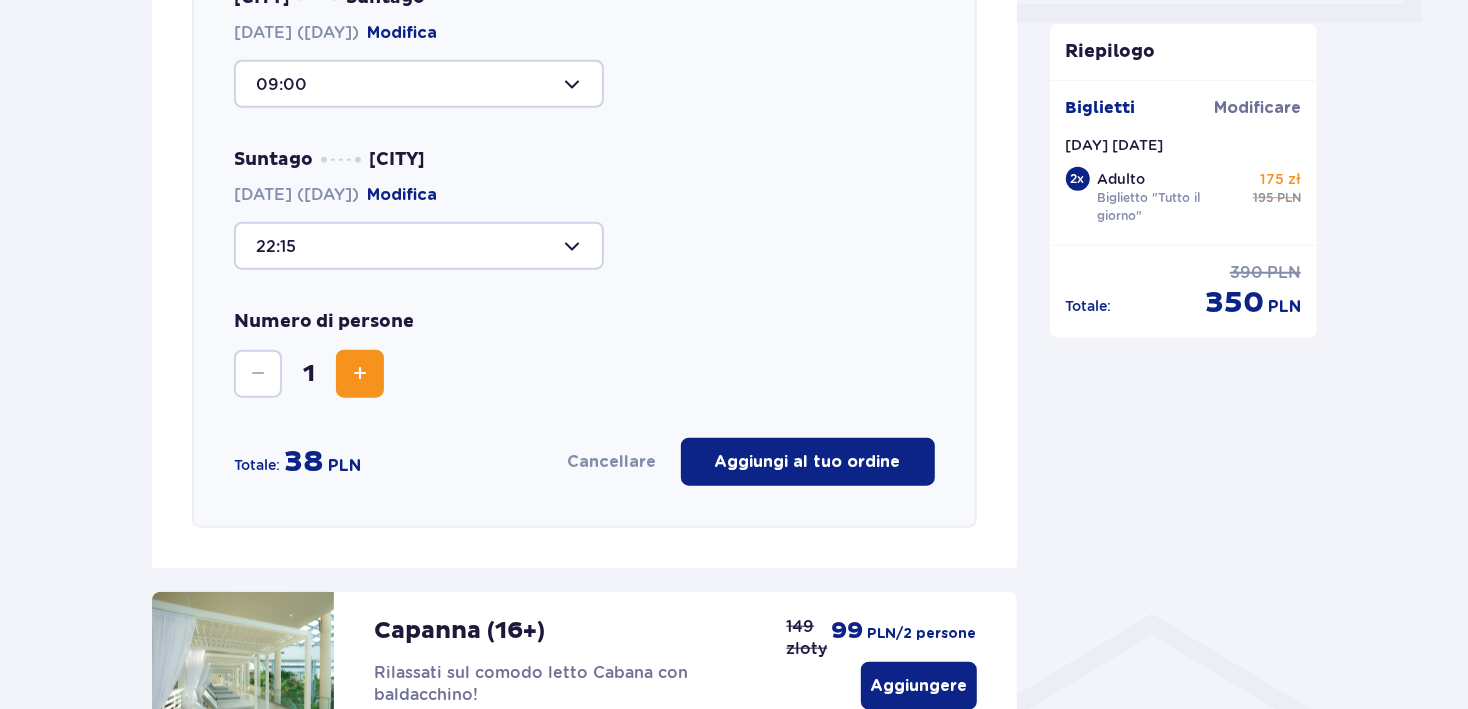click at bounding box center [360, 374] 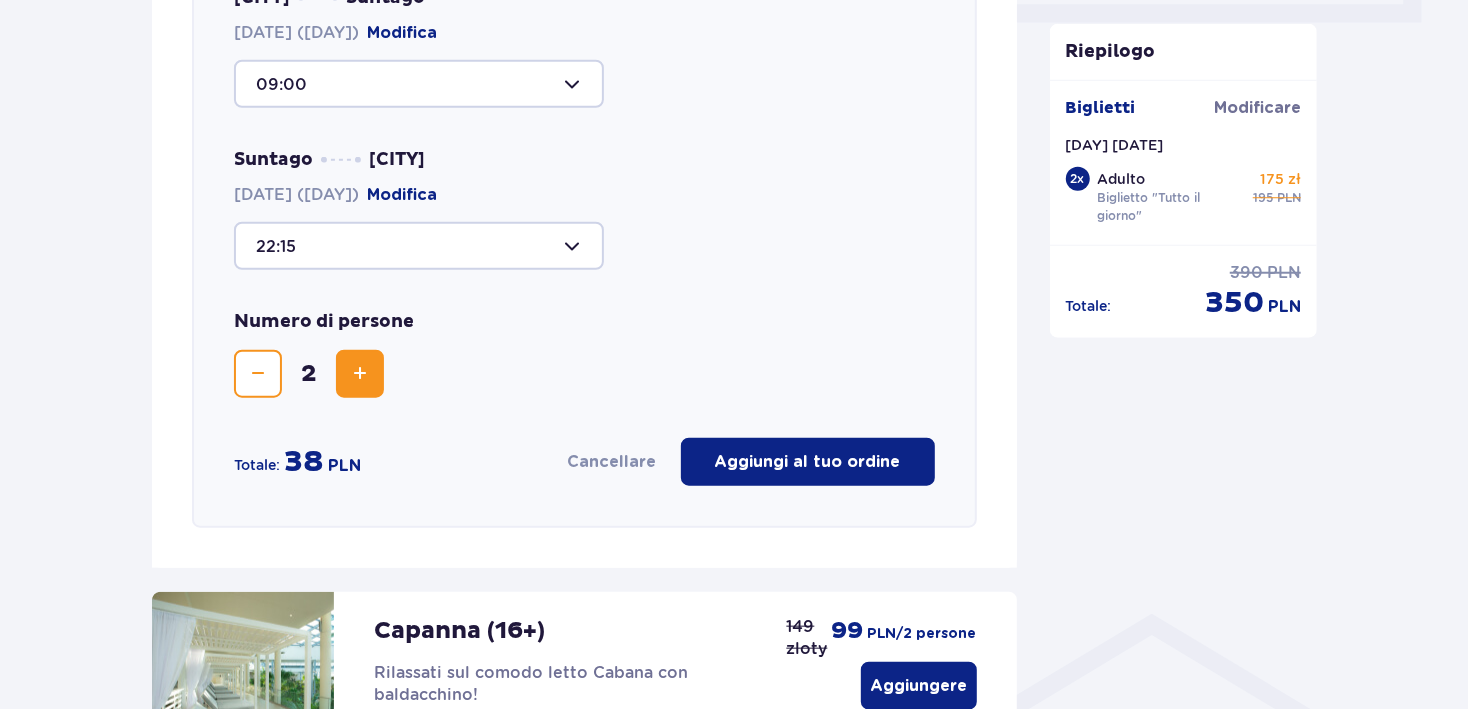 click on "Numero di persone 2" at bounding box center (584, 354) 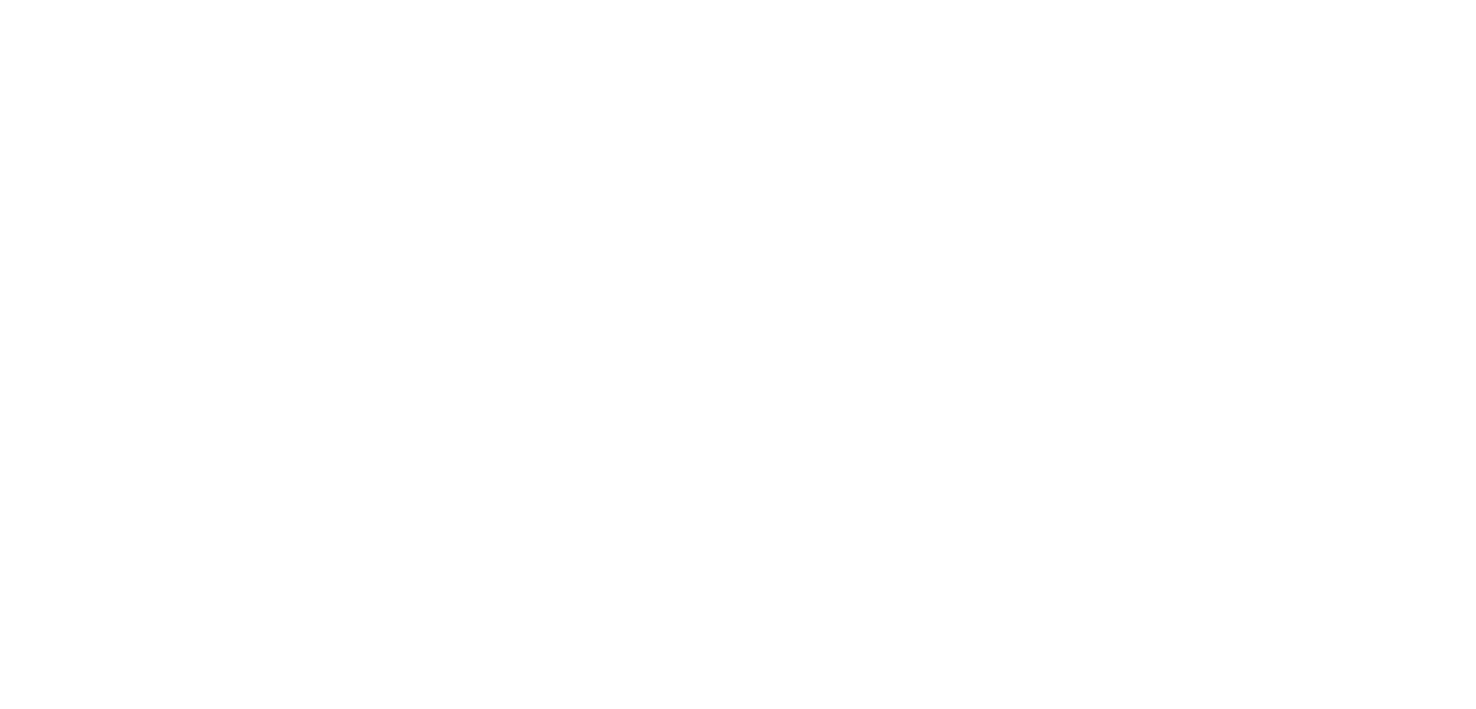 scroll, scrollTop: 0, scrollLeft: 0, axis: both 